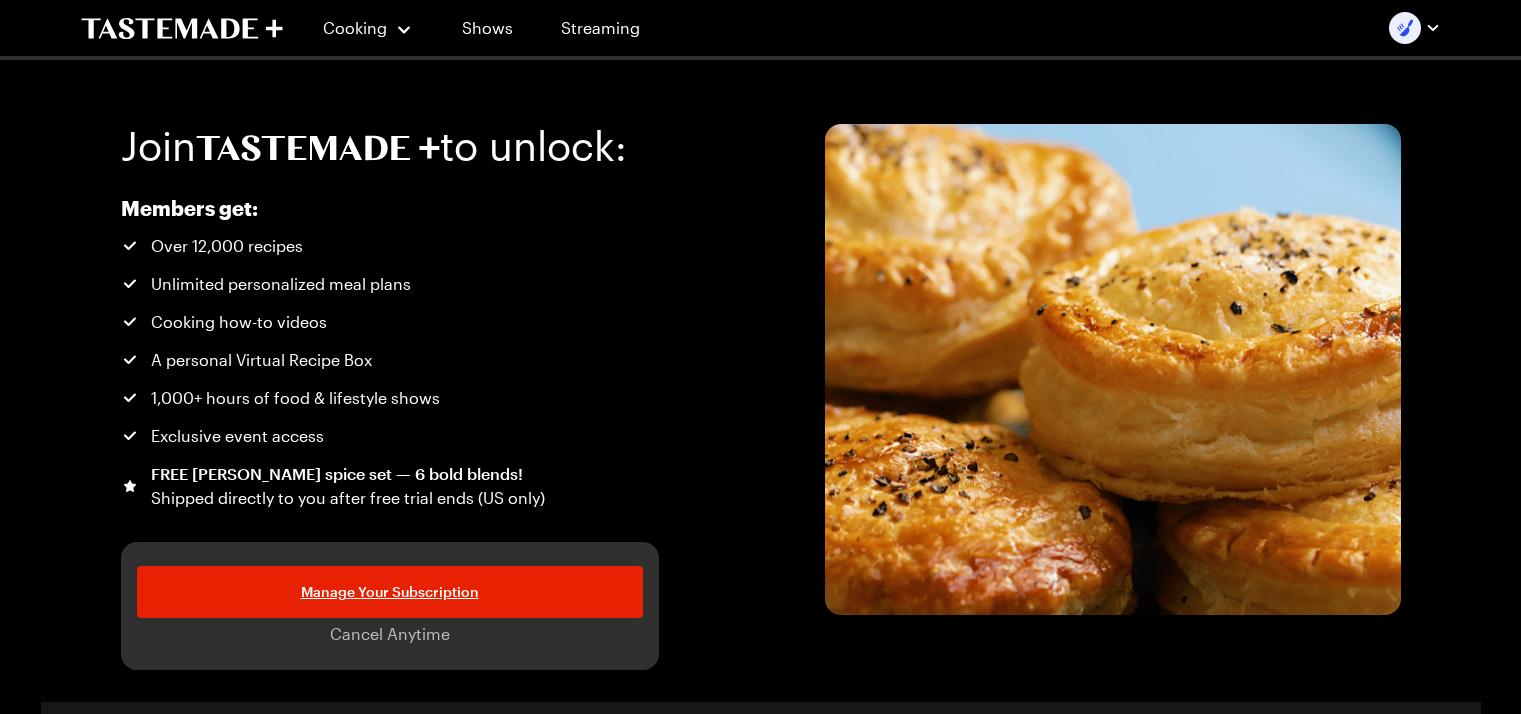 scroll, scrollTop: 0, scrollLeft: 0, axis: both 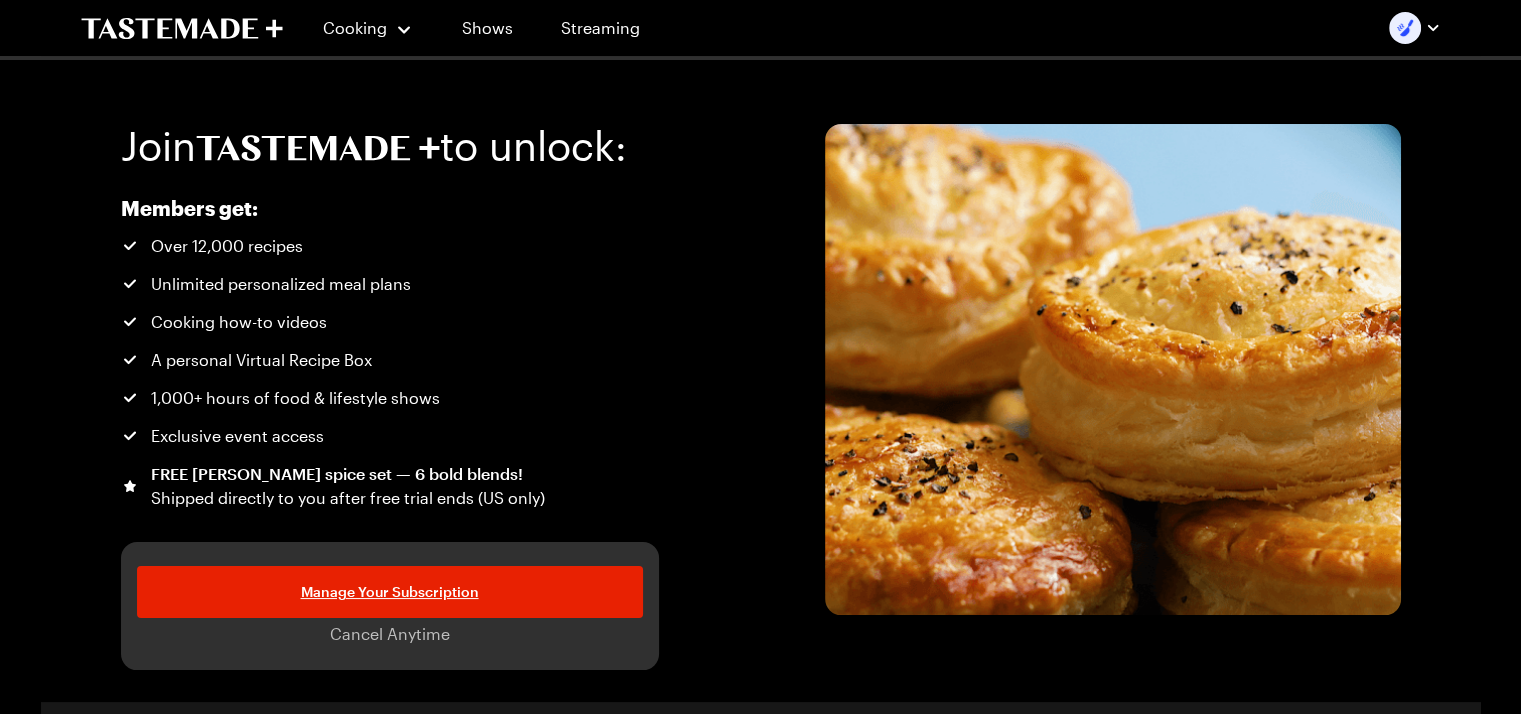click on "Cooking Shows Streaming" at bounding box center (761, 28) 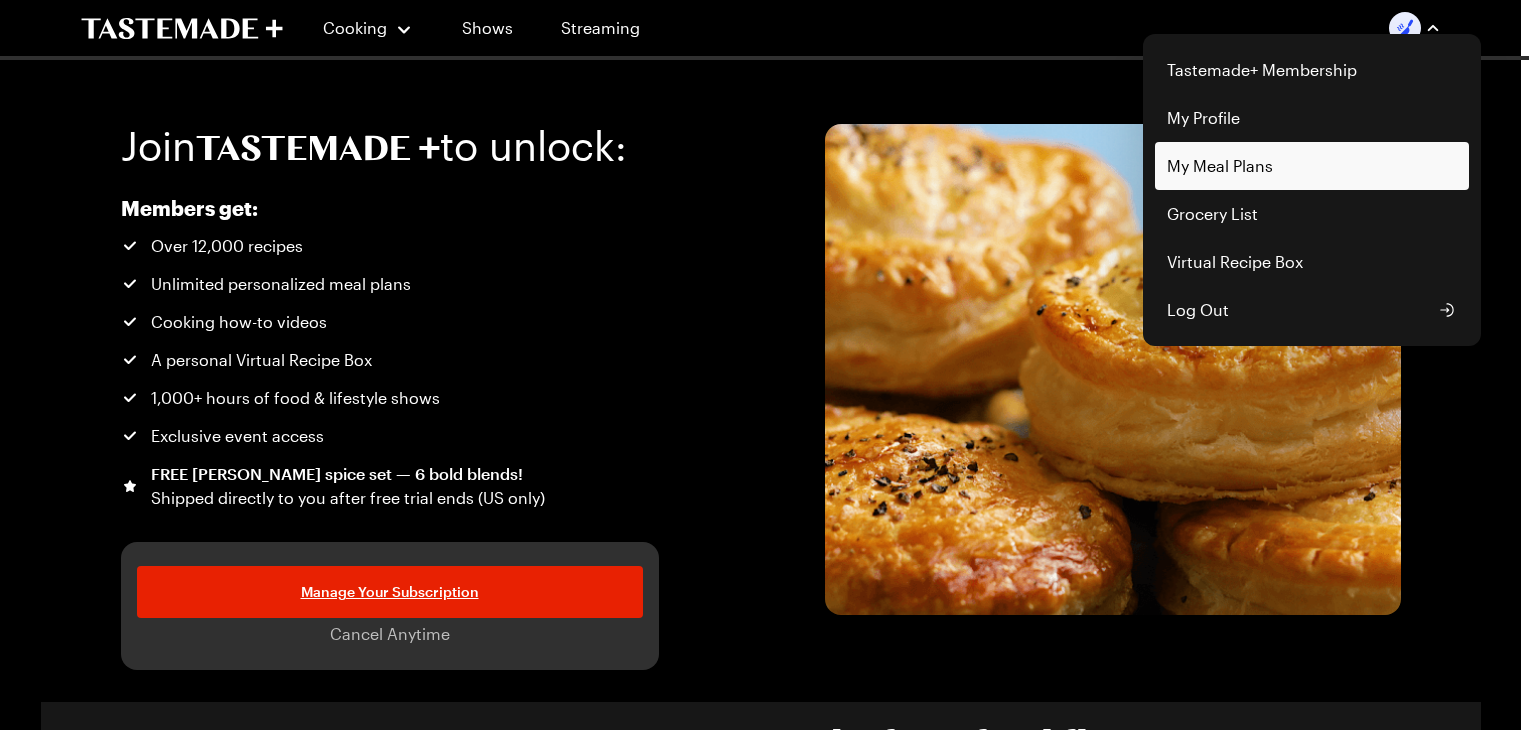 click on "My Meal Plans" at bounding box center [1312, 166] 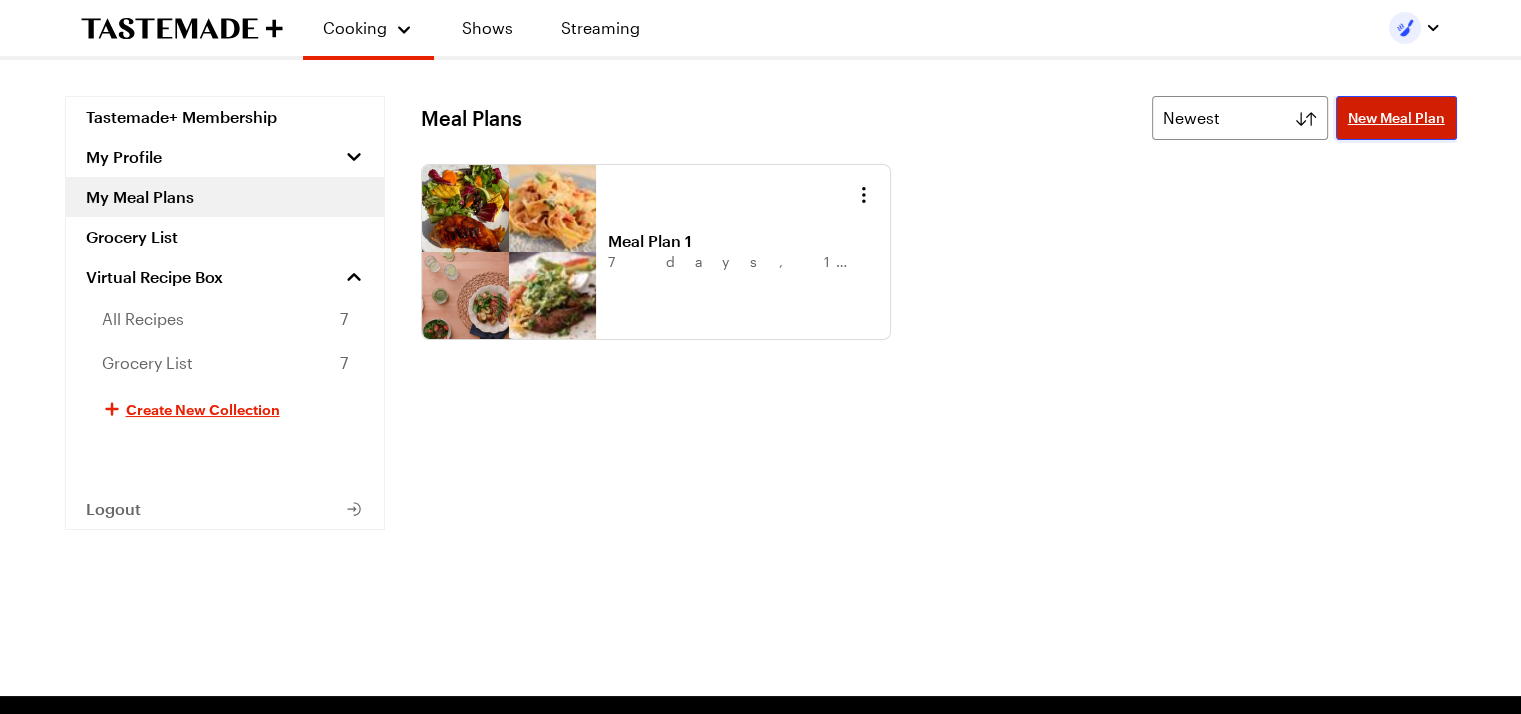 click on "New Meal Plan" at bounding box center (1396, 118) 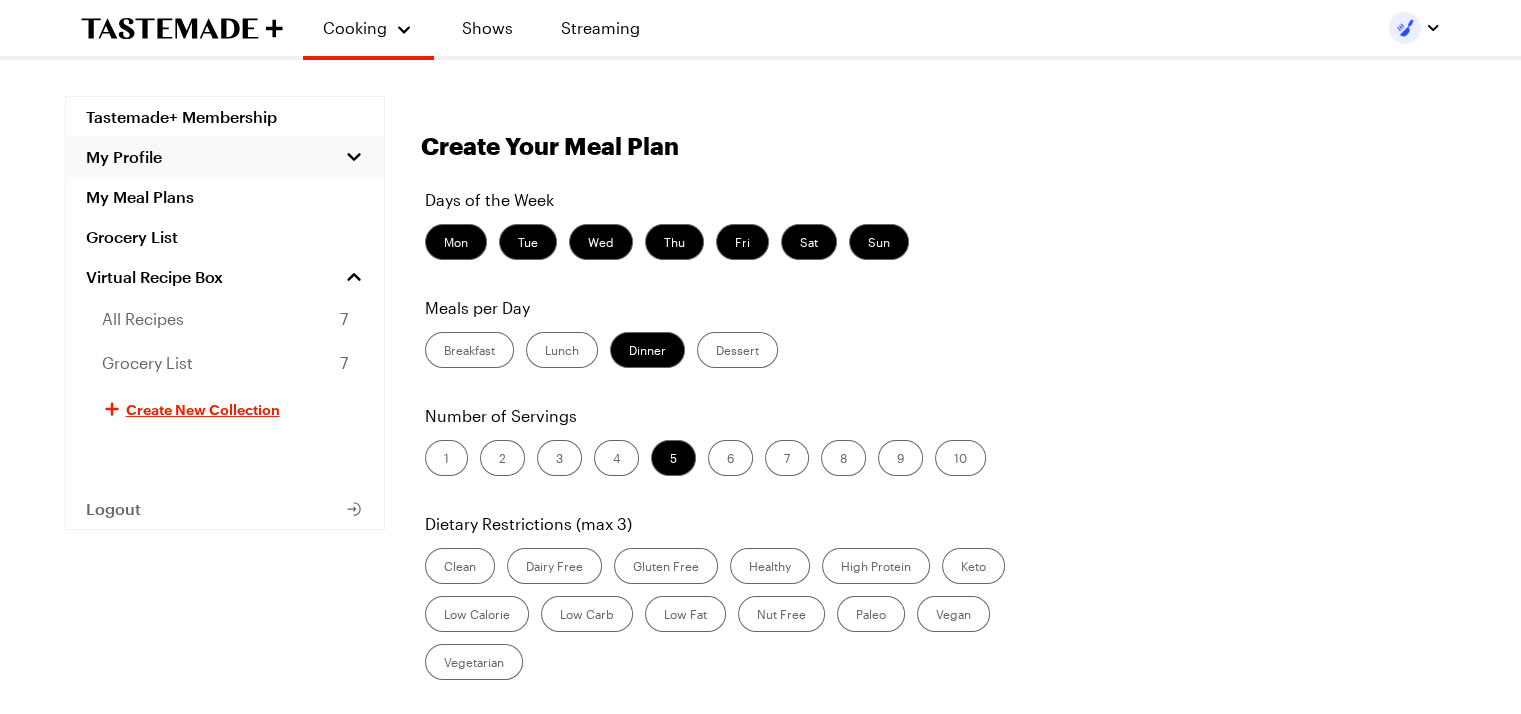 click on "My Profile" at bounding box center [225, 157] 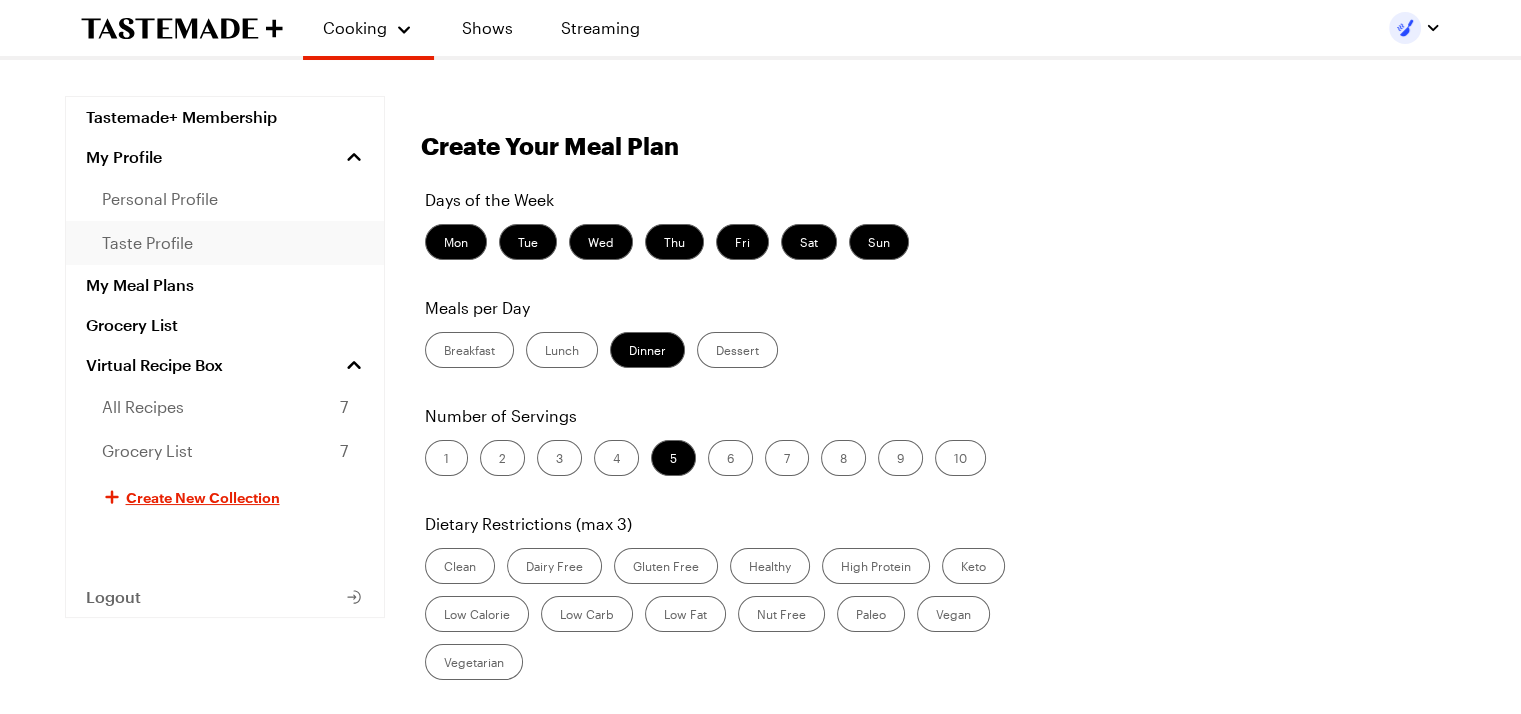 click on "taste profile" at bounding box center [147, 243] 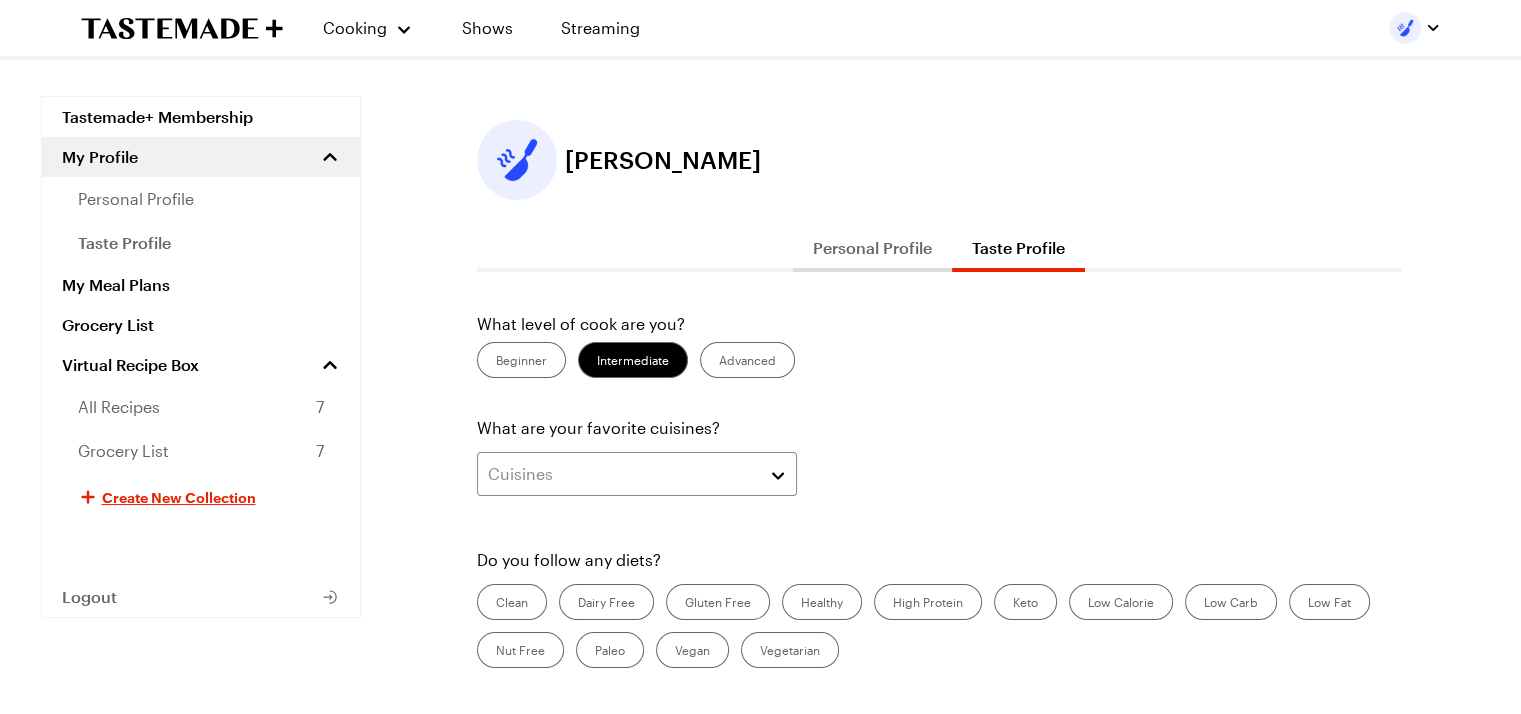 click on "Beginner" at bounding box center (521, 360) 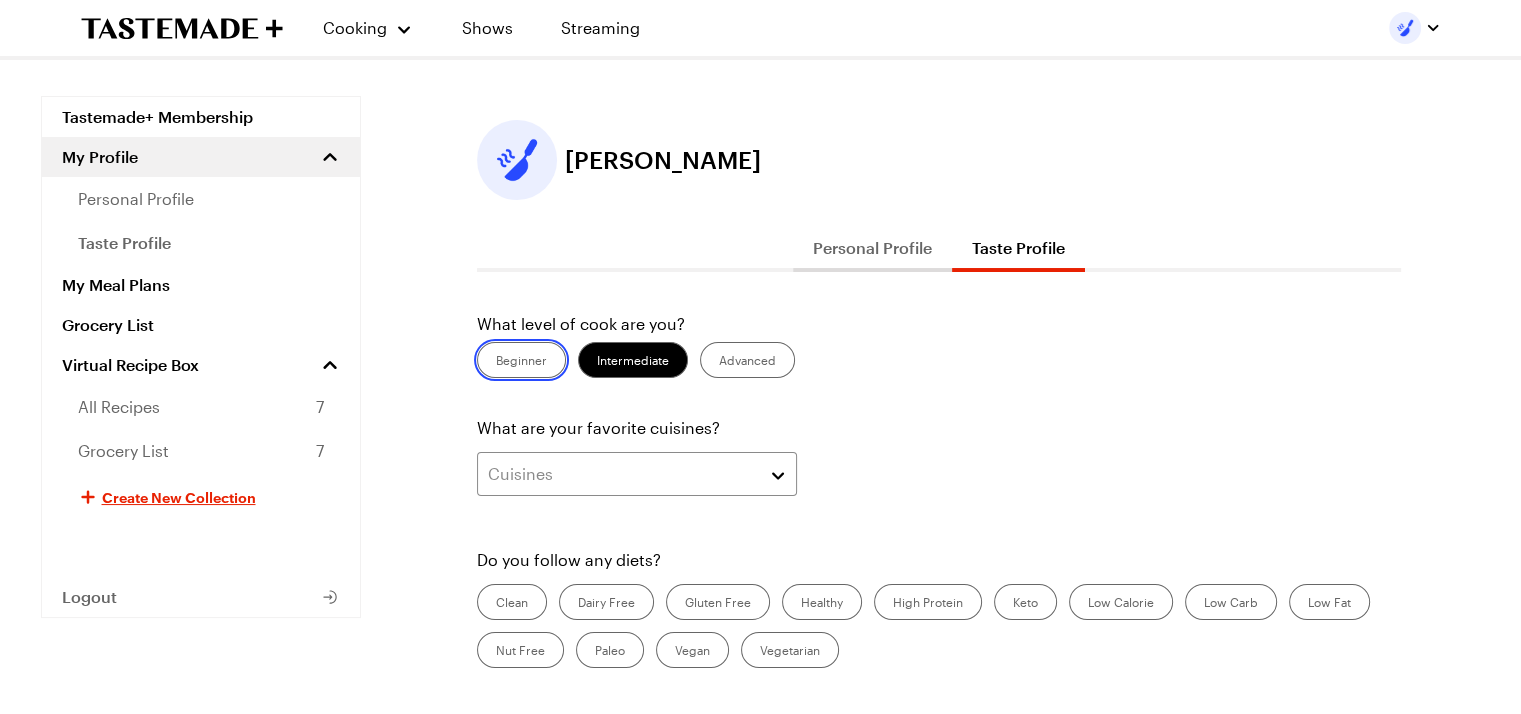 click on "Beginner" at bounding box center [496, 362] 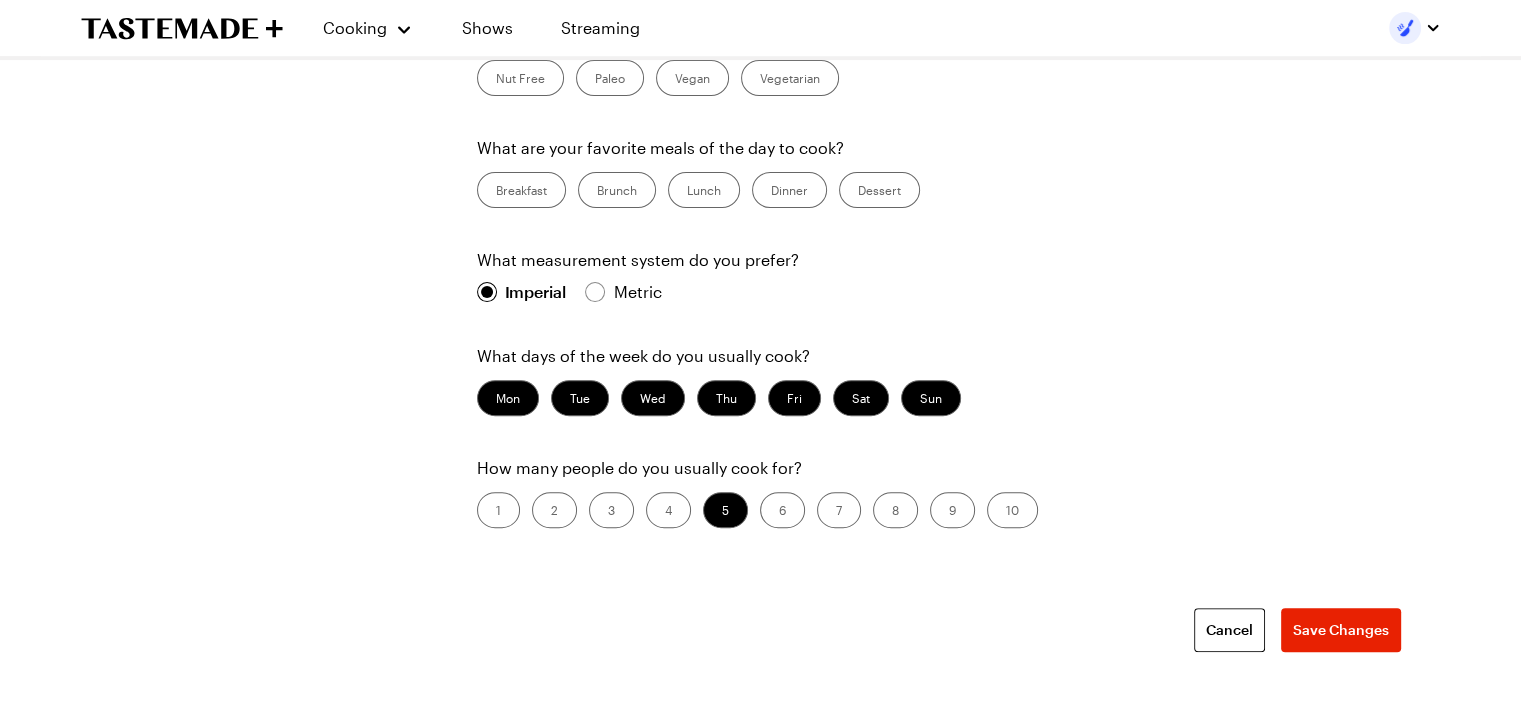 scroll, scrollTop: 785, scrollLeft: 0, axis: vertical 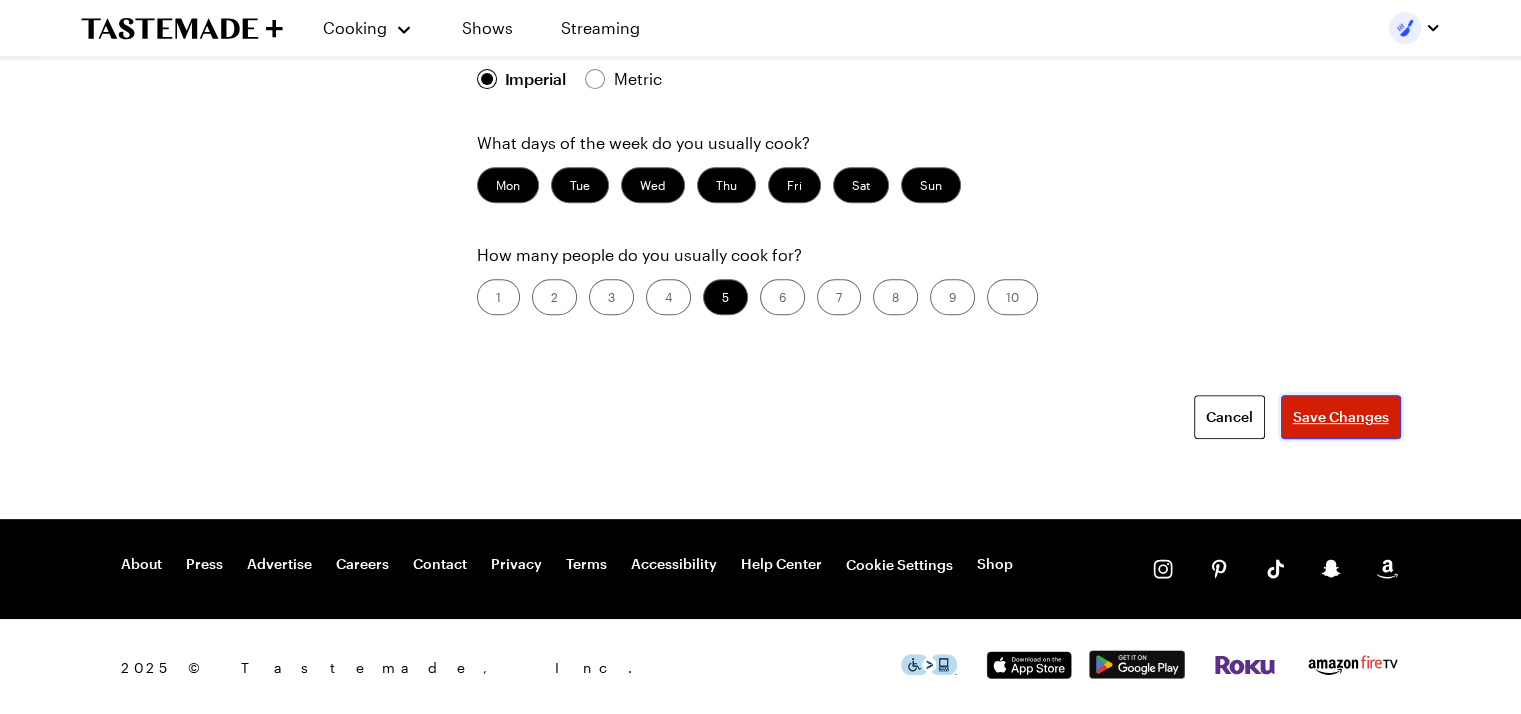 click on "Save Changes" at bounding box center [1341, 417] 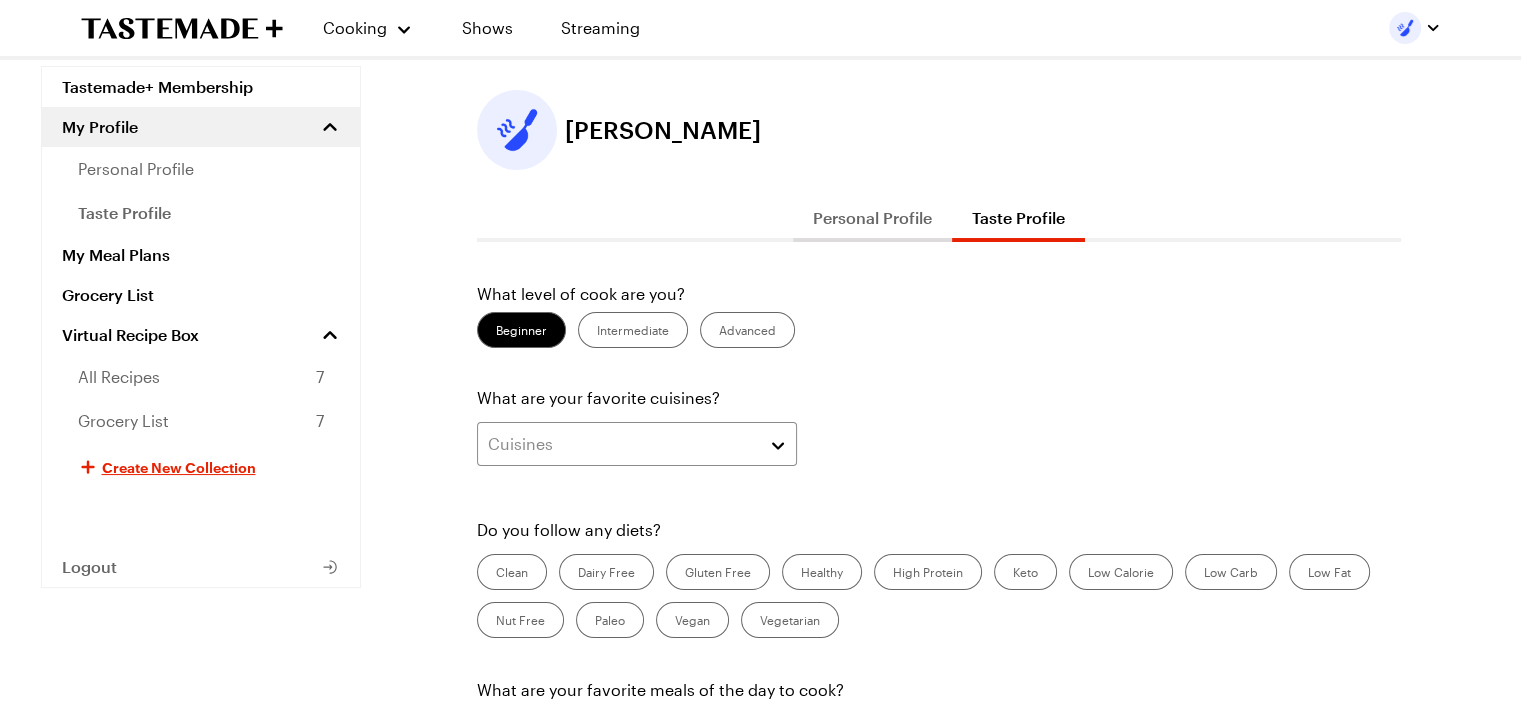 scroll, scrollTop: 0, scrollLeft: 0, axis: both 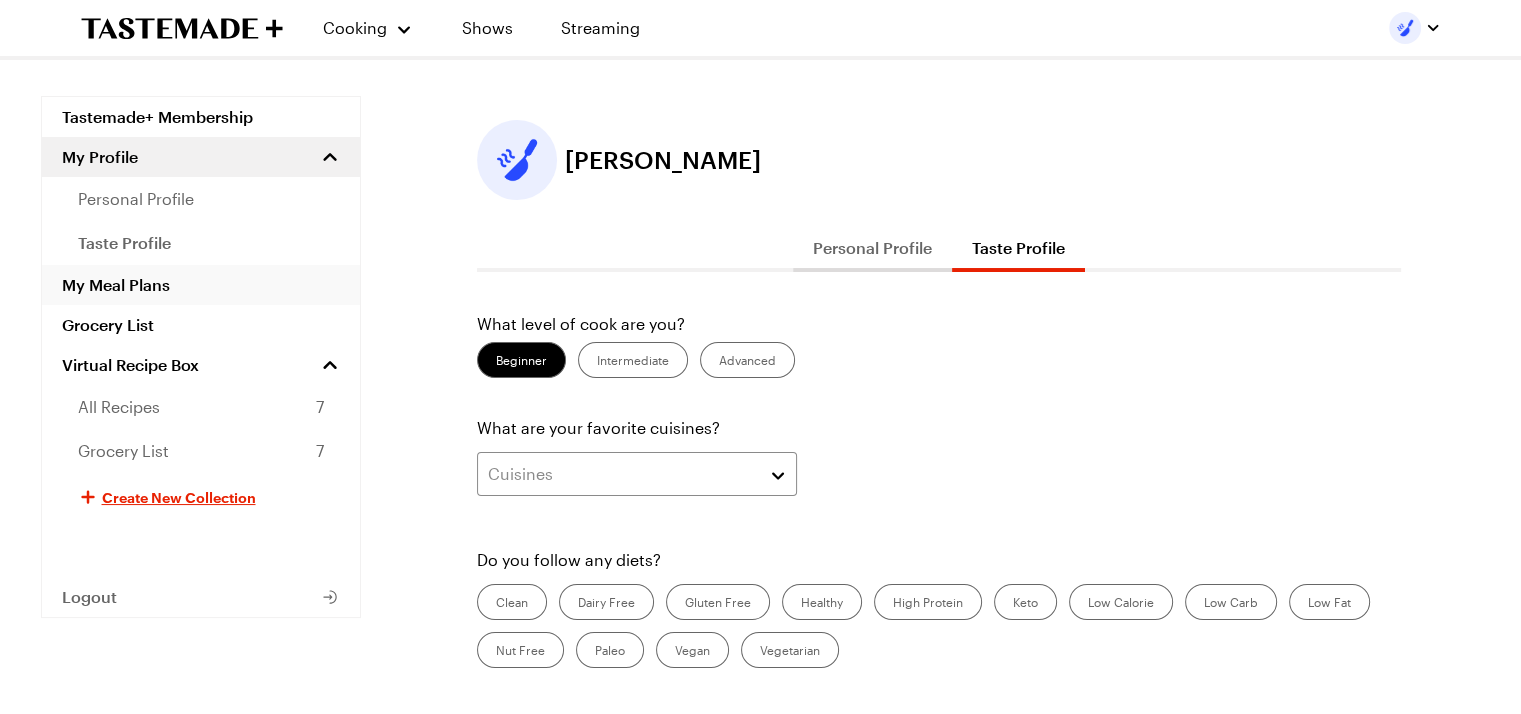 click on "My Meal Plans" at bounding box center [201, 285] 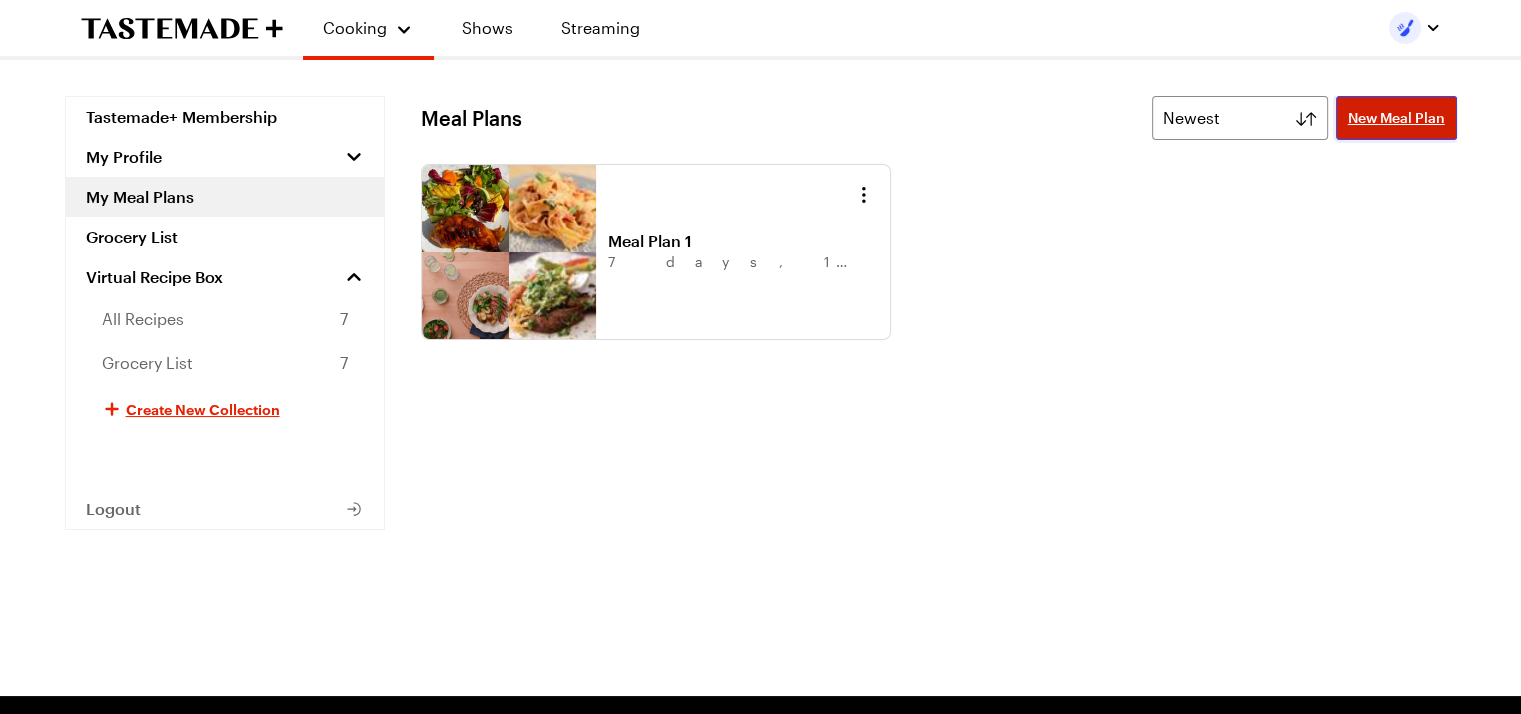click on "New Meal Plan" at bounding box center (1396, 118) 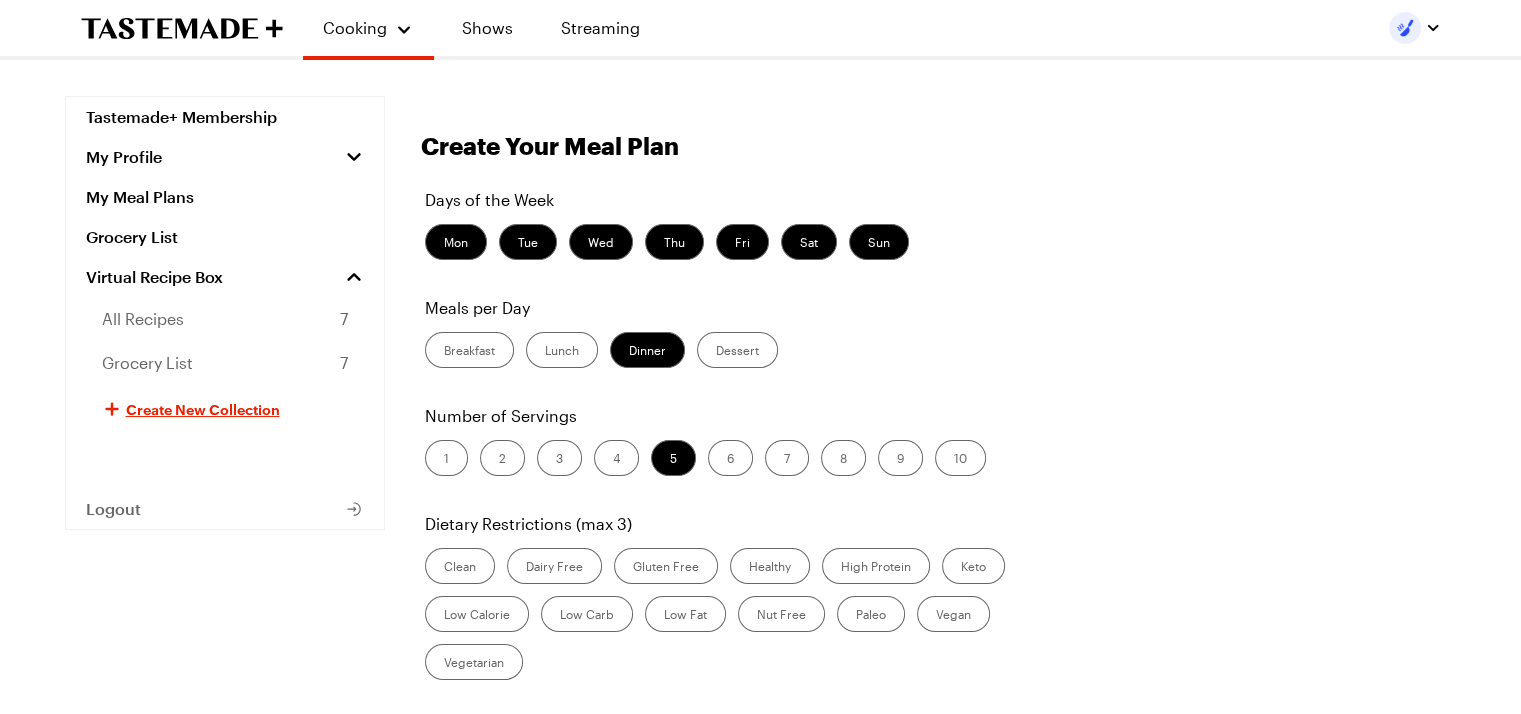 click on "Lunch" at bounding box center [562, 350] 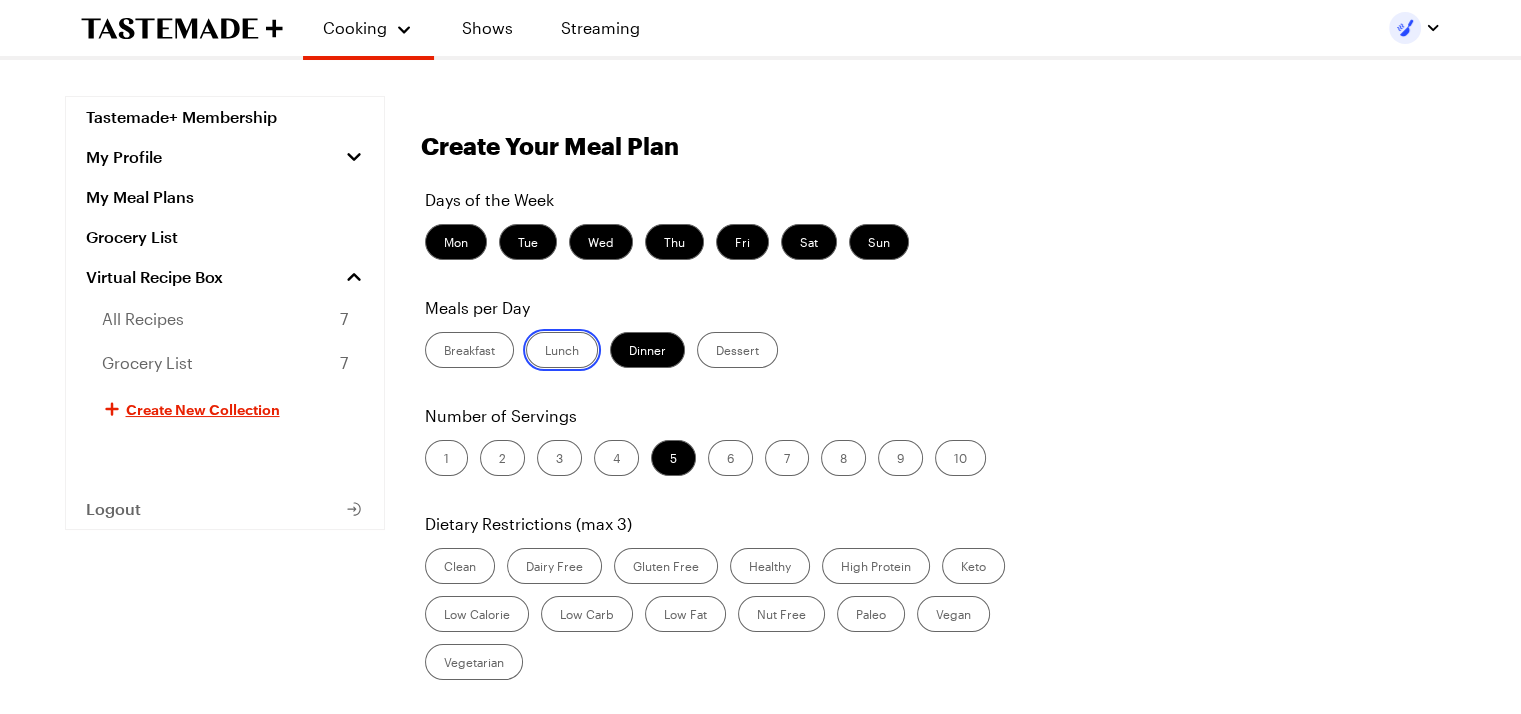 click on "Lunch" at bounding box center (545, 352) 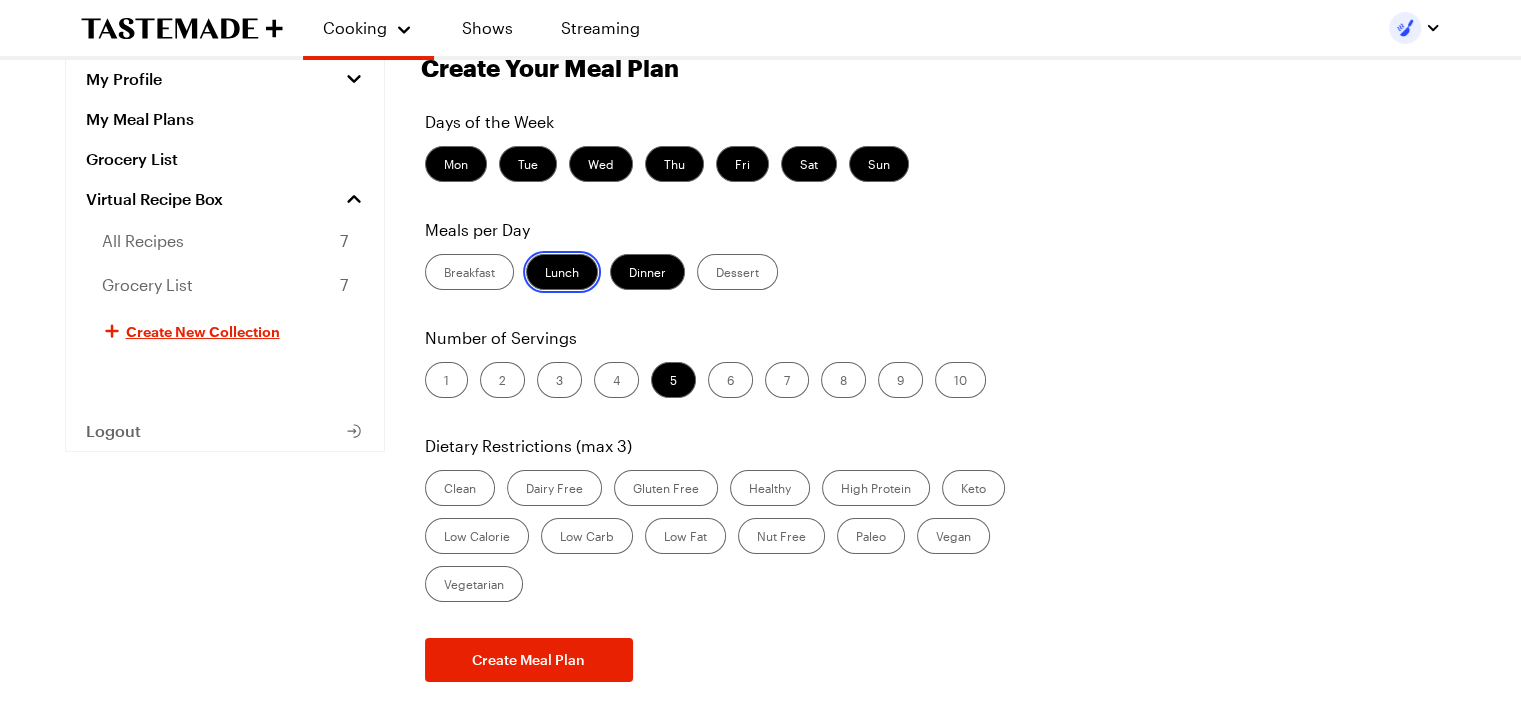 scroll, scrollTop: 100, scrollLeft: 0, axis: vertical 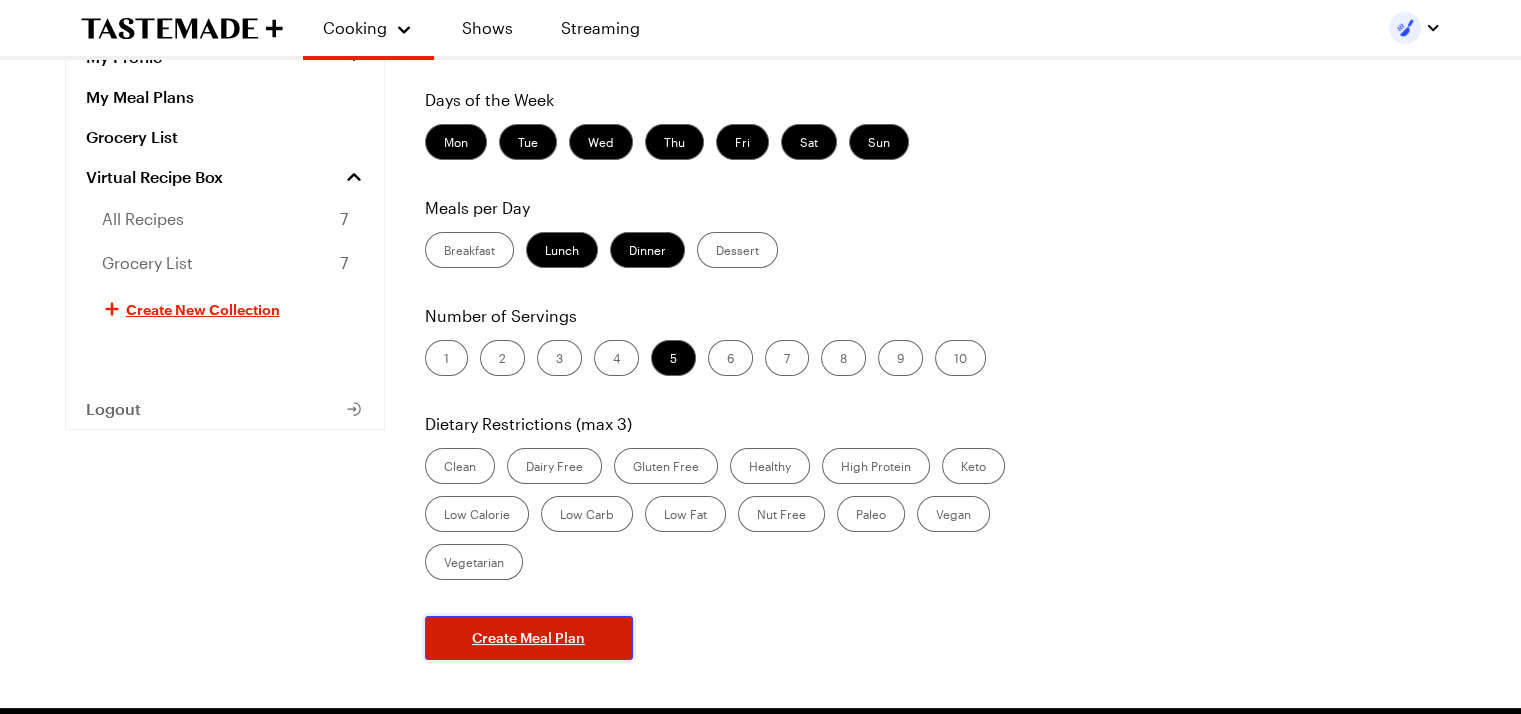 click on "Create Meal Plan" at bounding box center (528, 638) 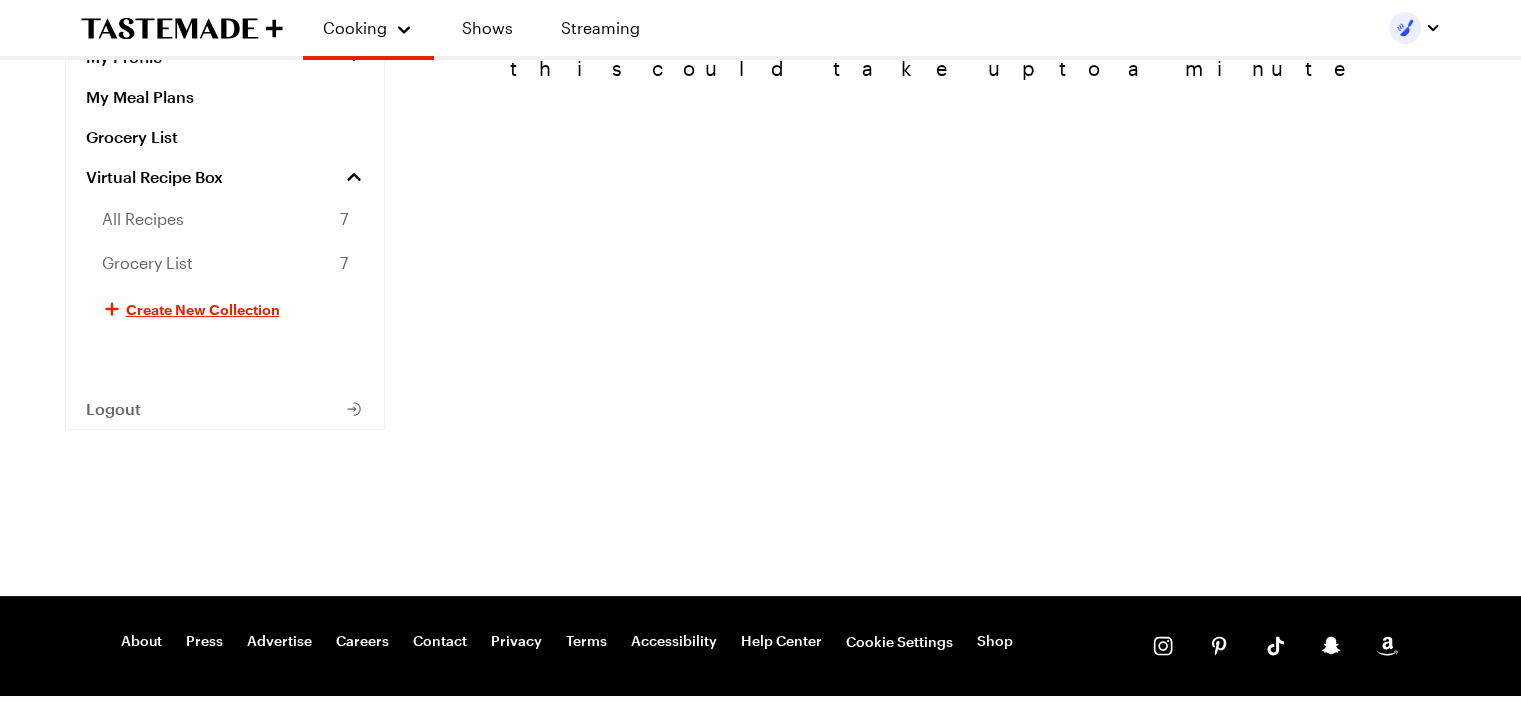 scroll, scrollTop: 0, scrollLeft: 0, axis: both 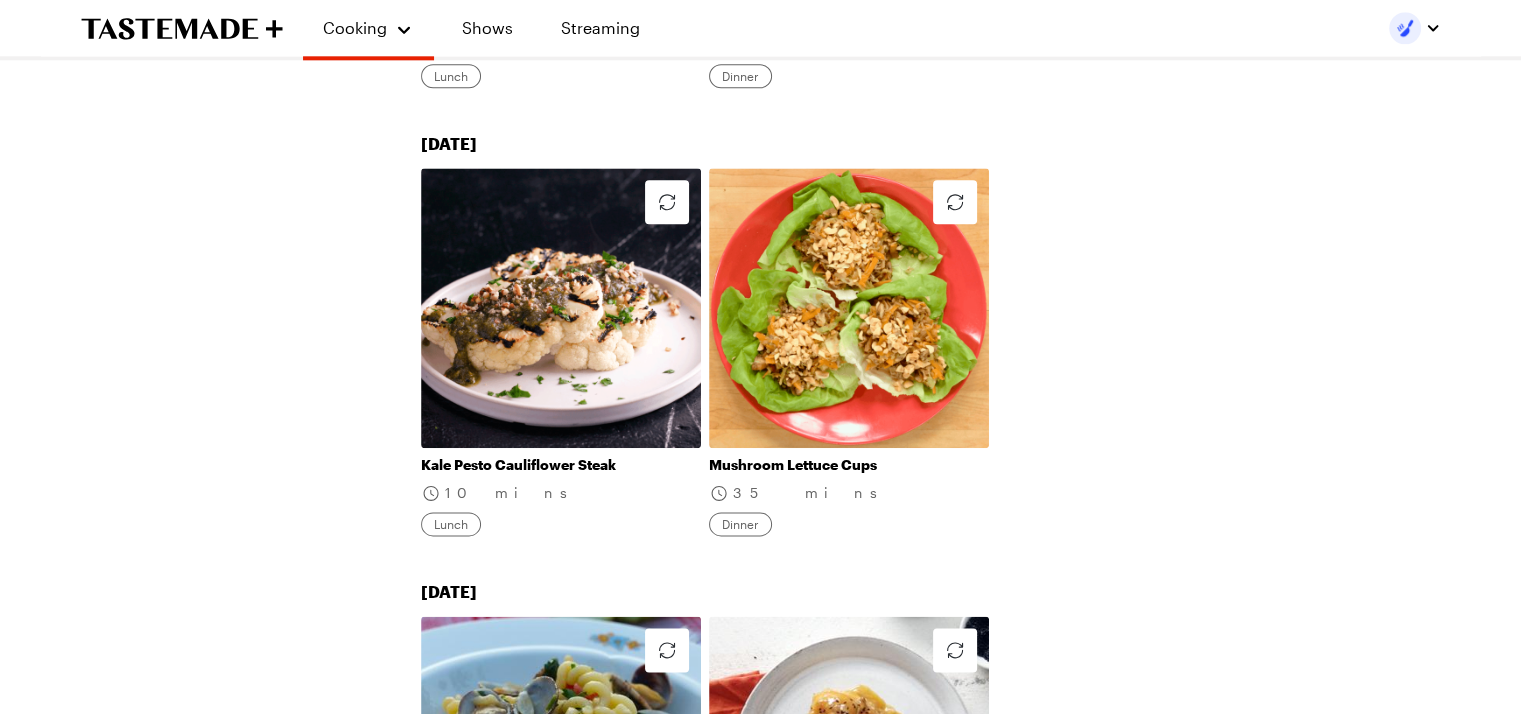 click 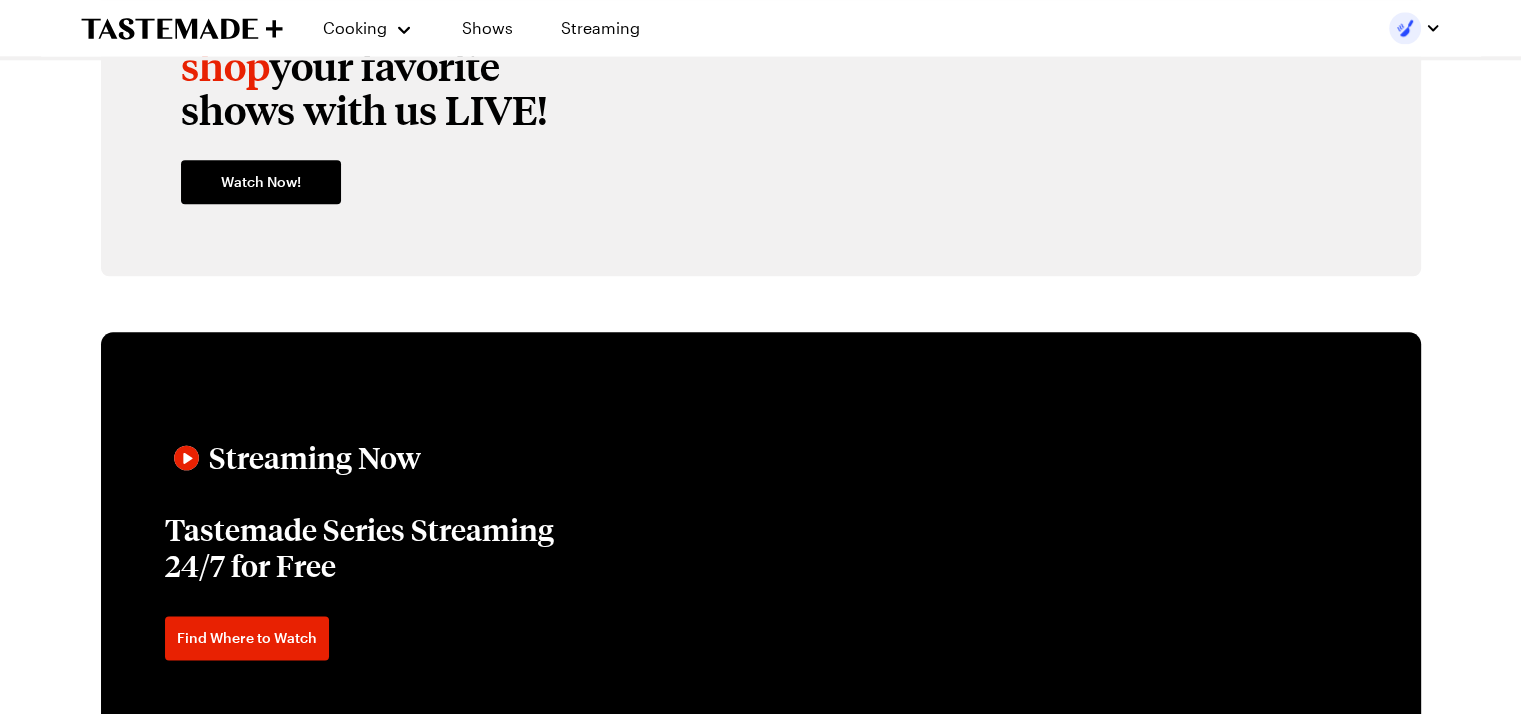 scroll, scrollTop: 2168, scrollLeft: 0, axis: vertical 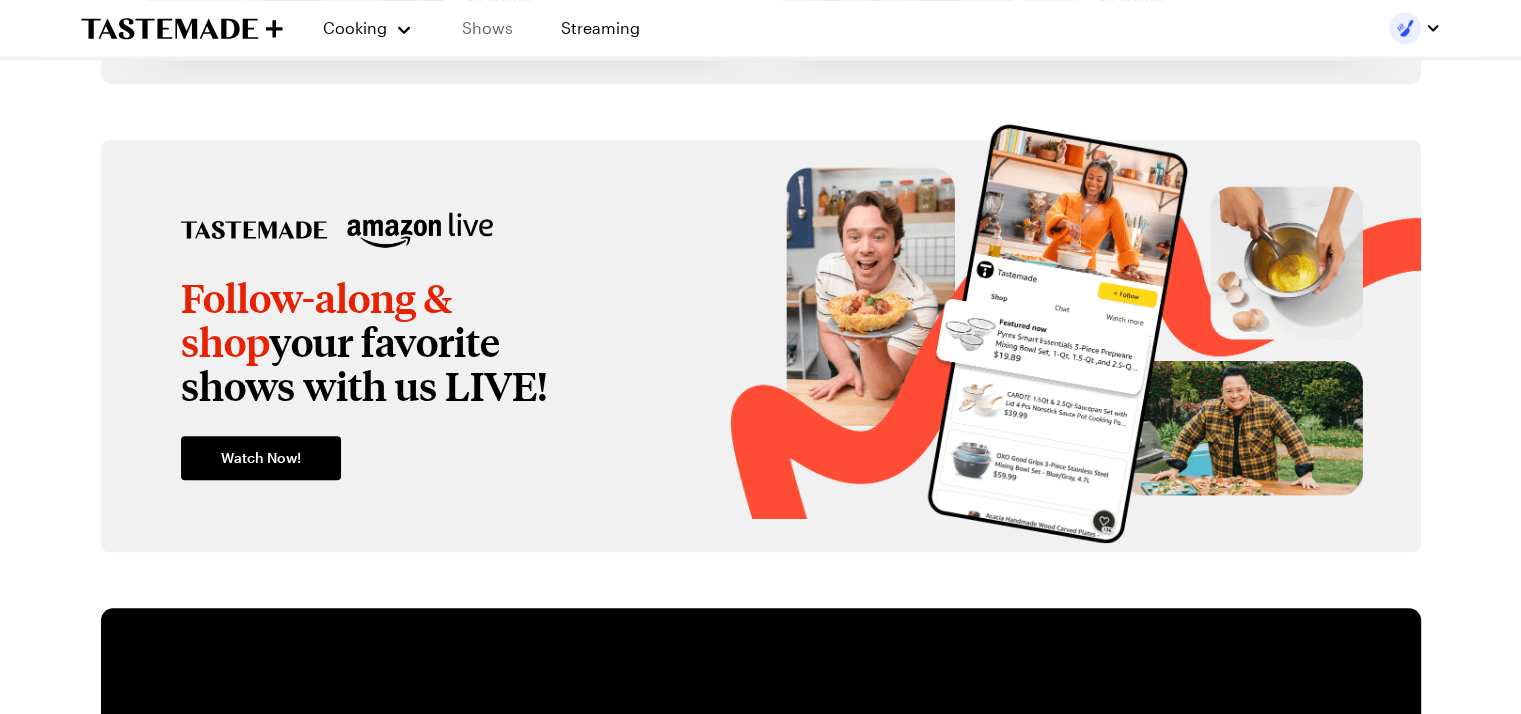 click on "Shows" at bounding box center (487, 28) 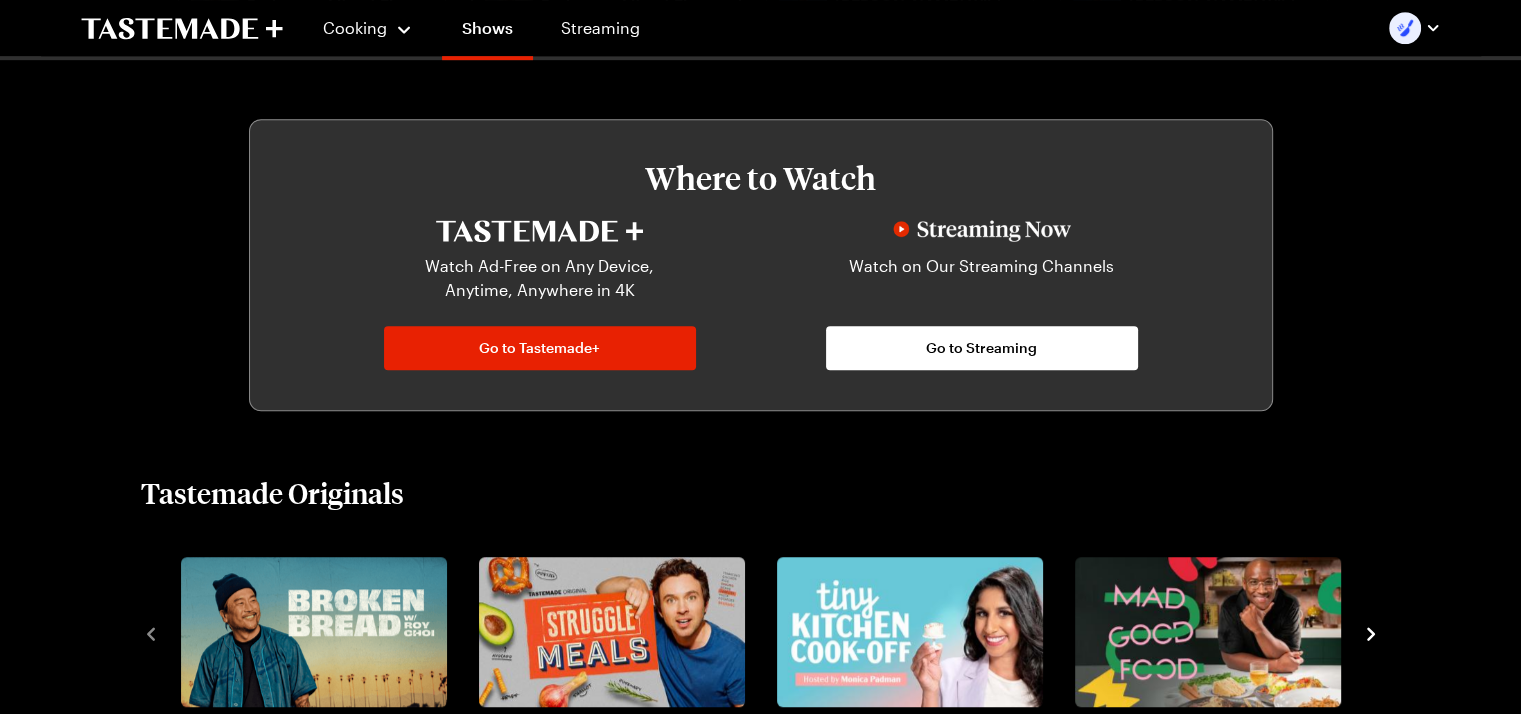 scroll, scrollTop: 1200, scrollLeft: 0, axis: vertical 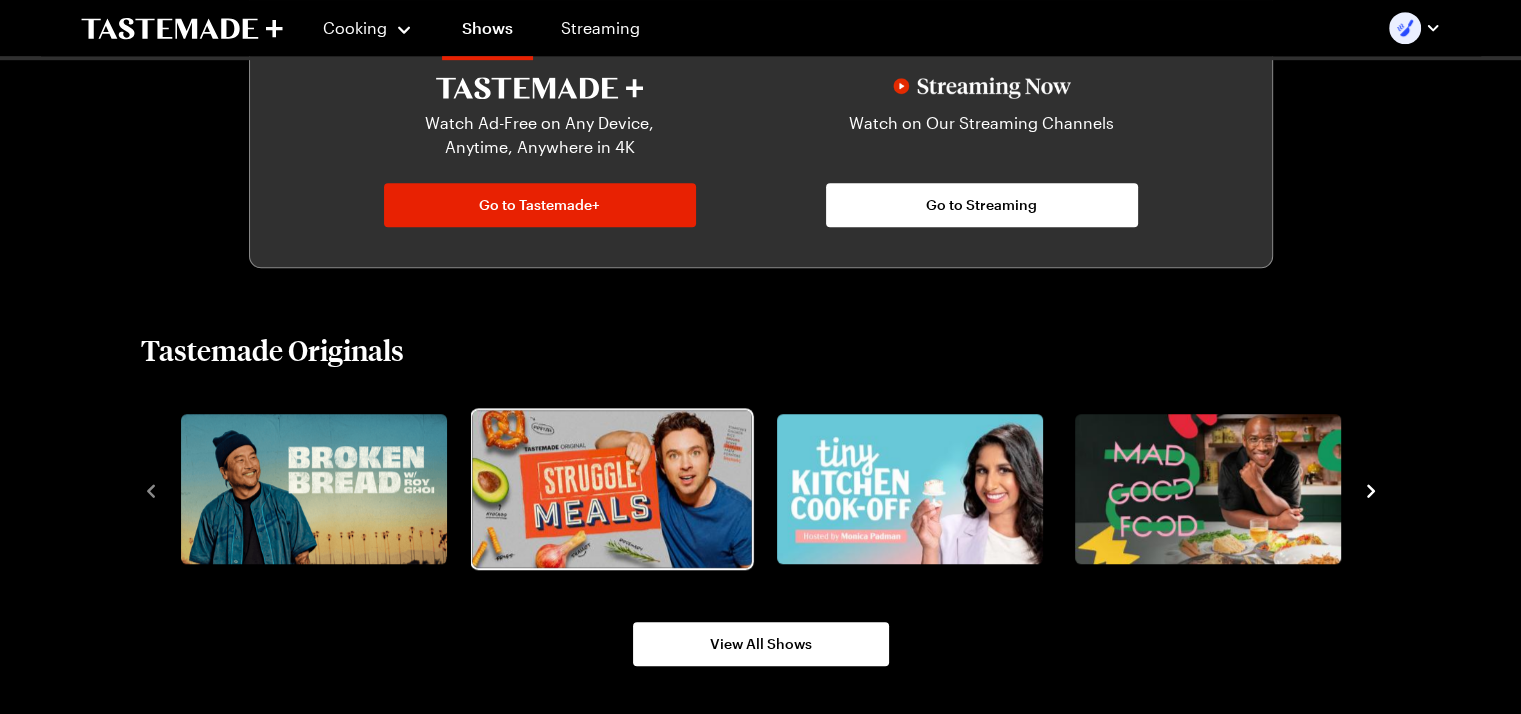 click at bounding box center [611, 488] 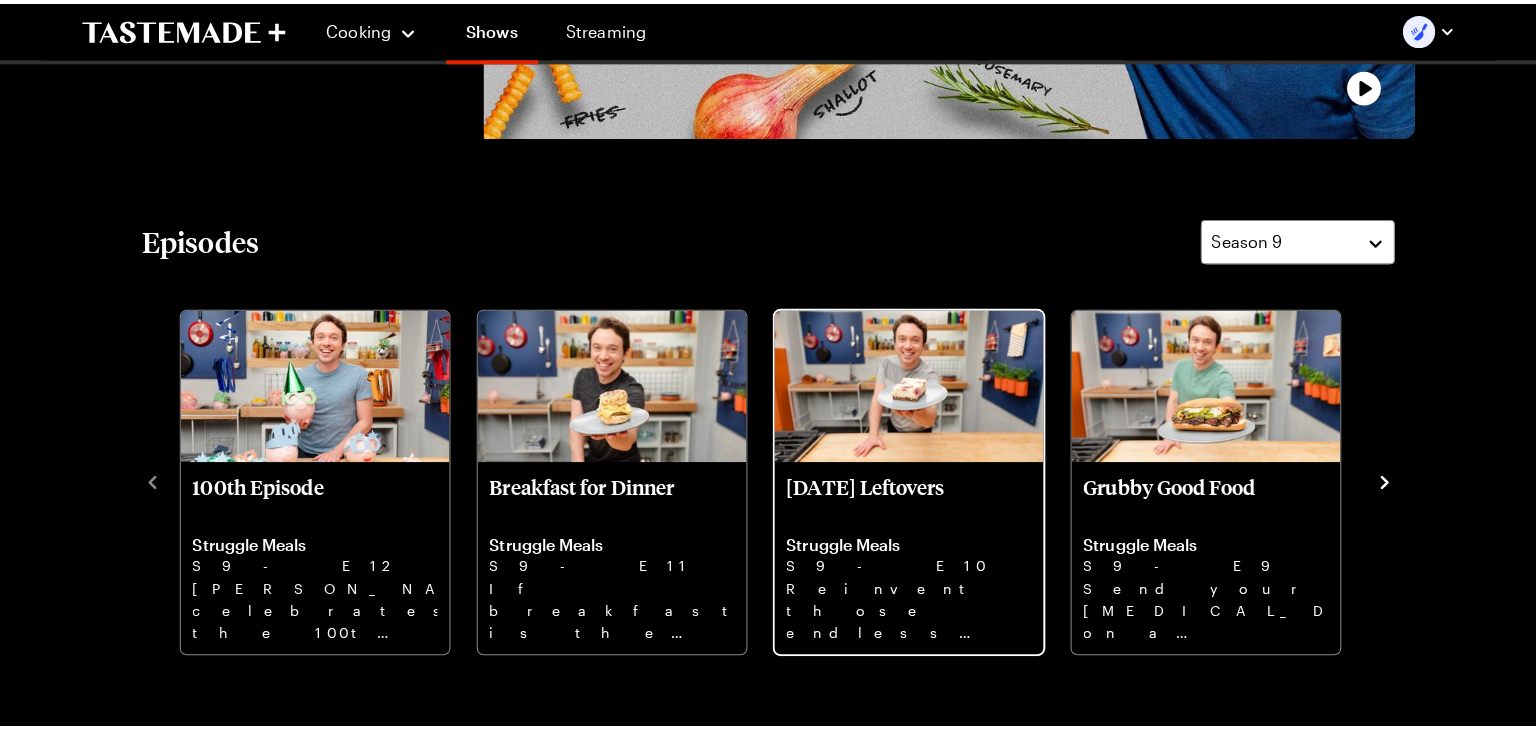 scroll, scrollTop: 500, scrollLeft: 0, axis: vertical 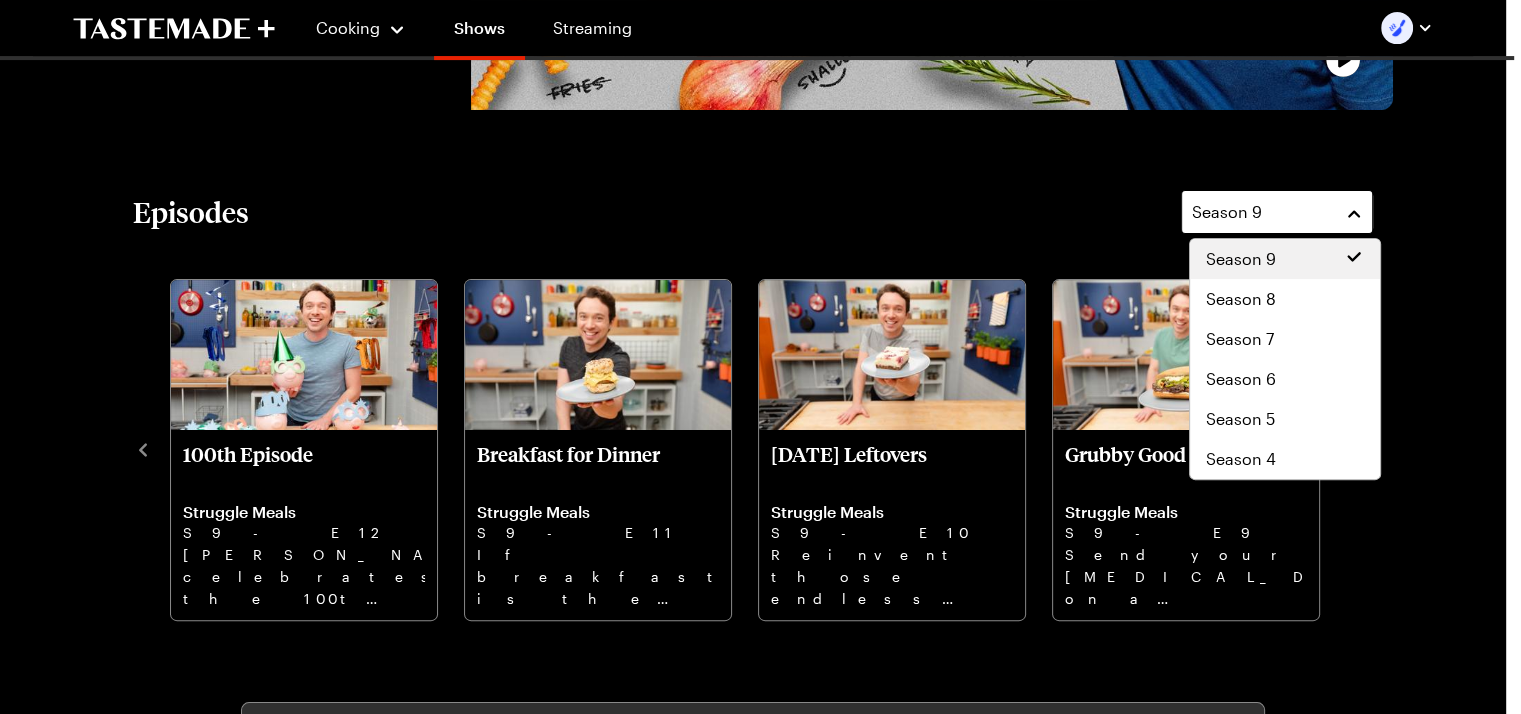 click on "Season 9" at bounding box center (1227, 212) 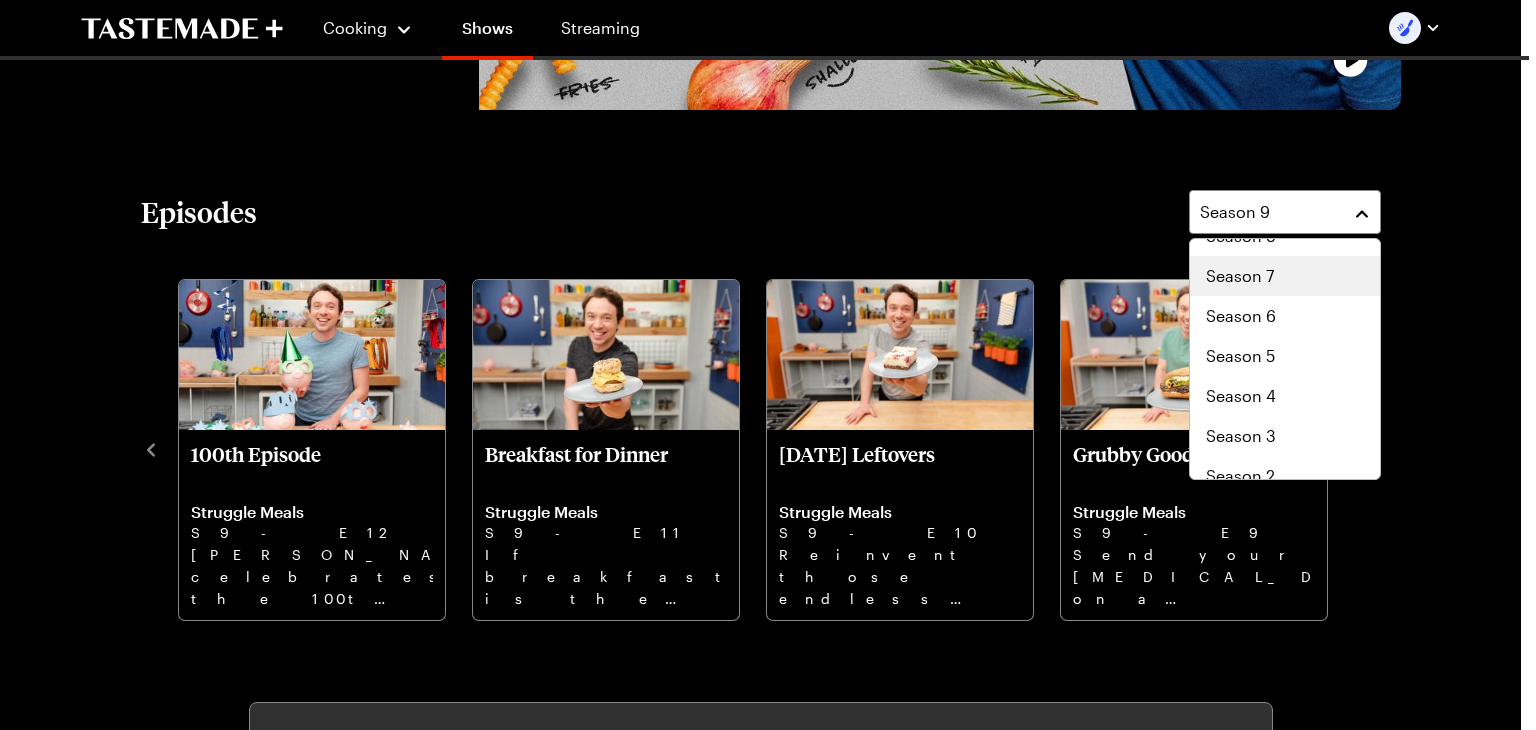 scroll, scrollTop: 120, scrollLeft: 0, axis: vertical 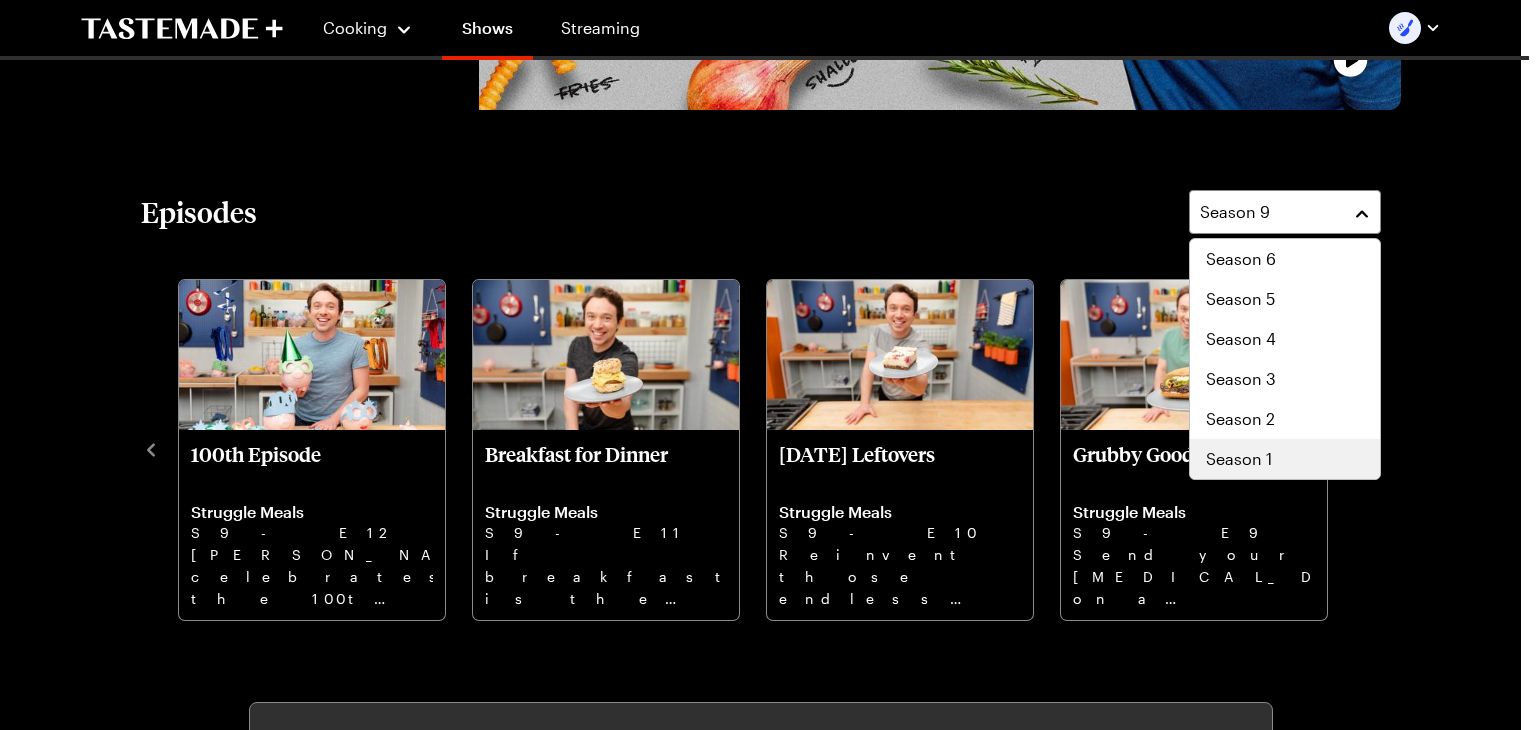 click on "Season 1" at bounding box center (1239, 459) 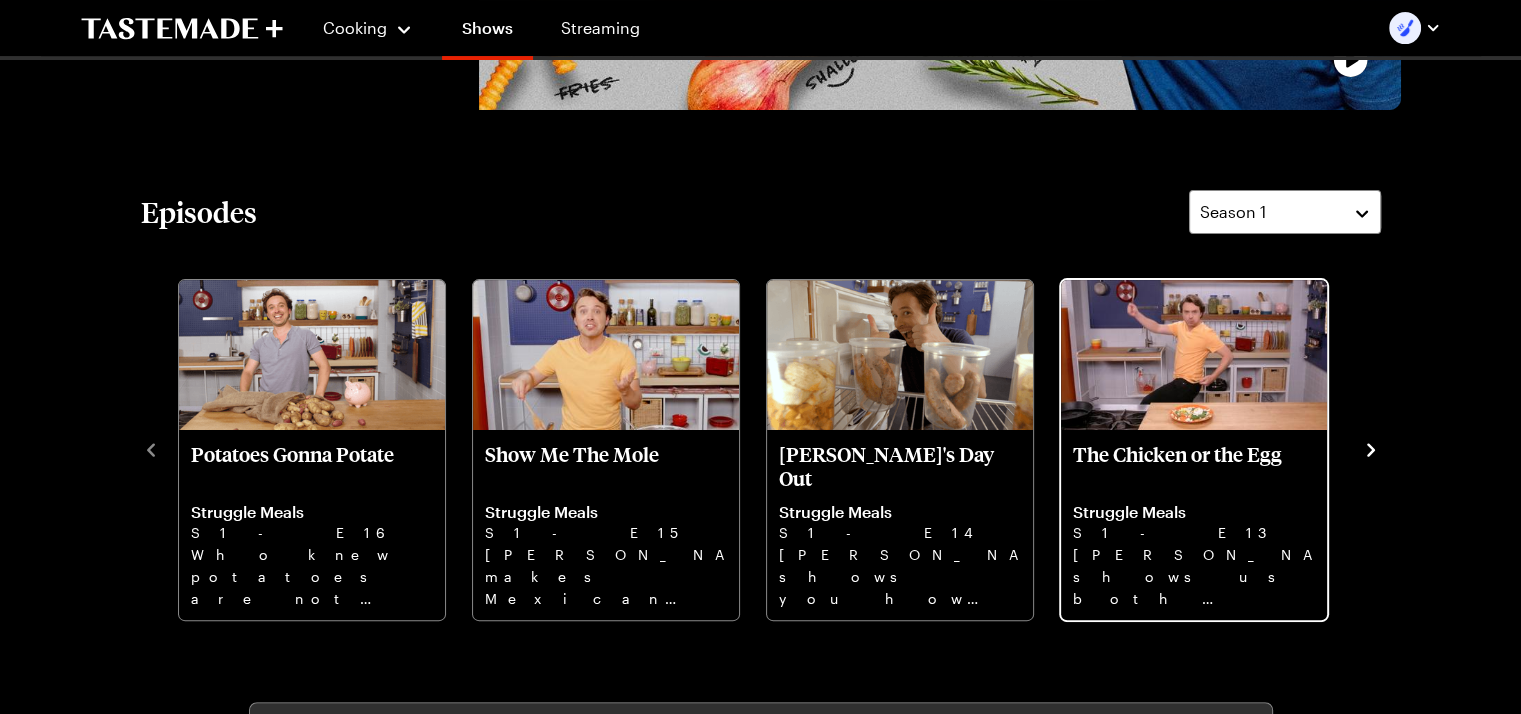 click at bounding box center (1194, 355) 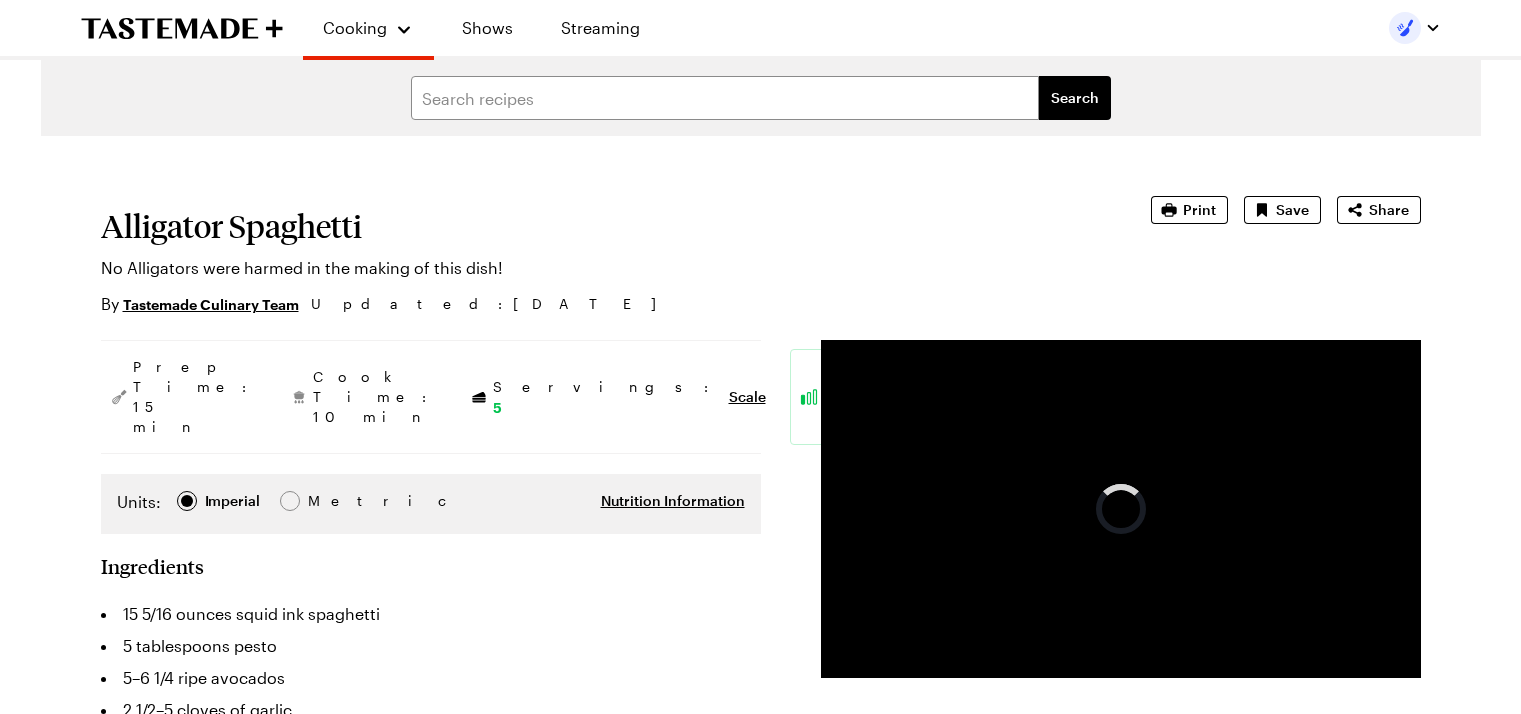 scroll, scrollTop: 0, scrollLeft: 0, axis: both 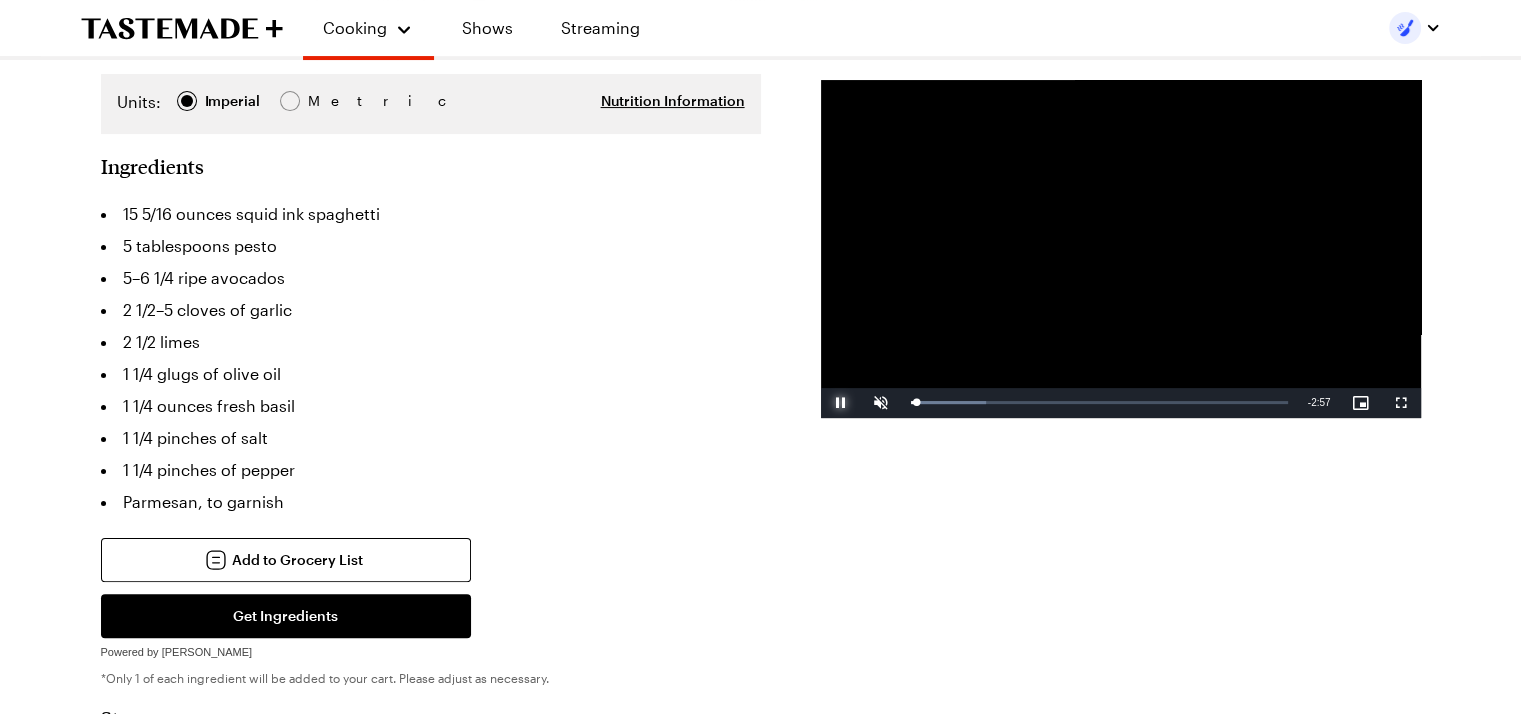 click at bounding box center [841, 403] 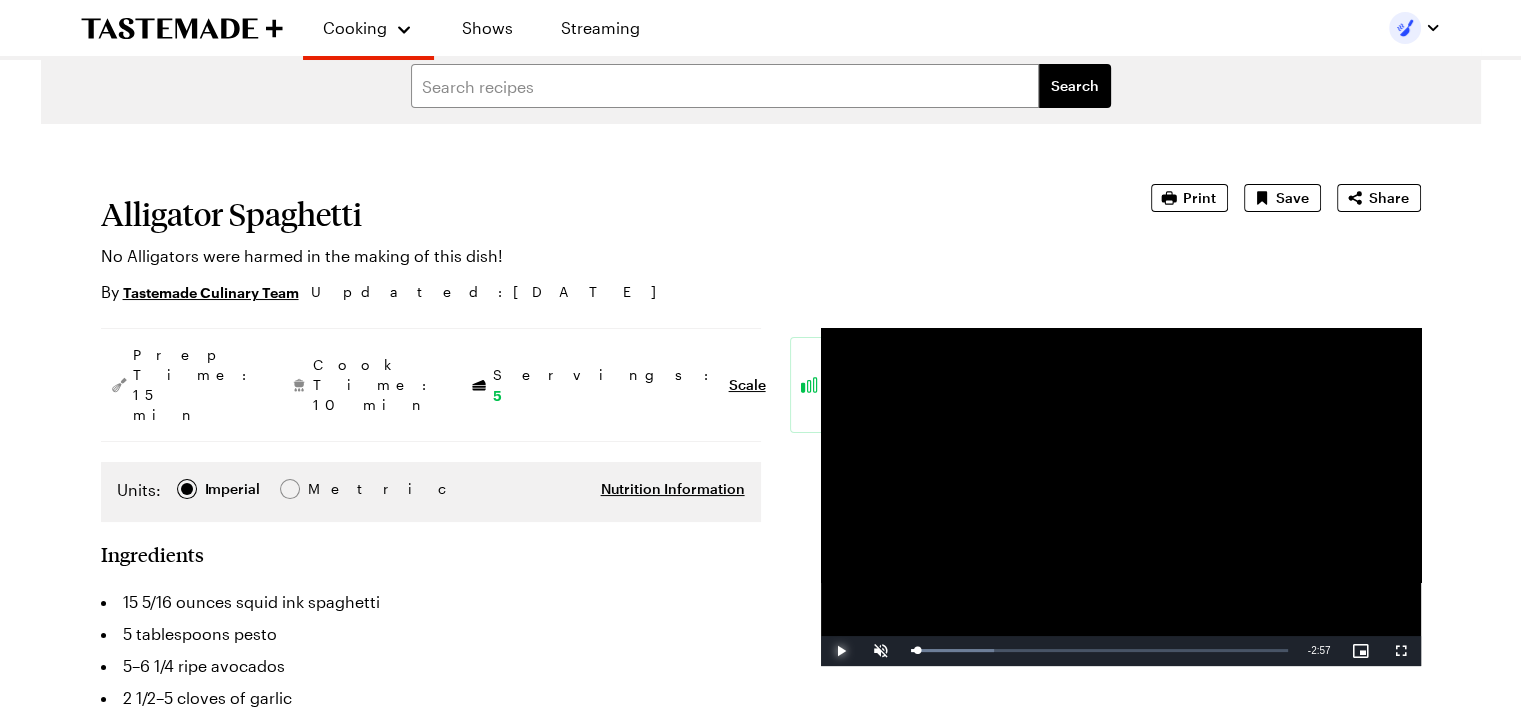 scroll, scrollTop: 0, scrollLeft: 0, axis: both 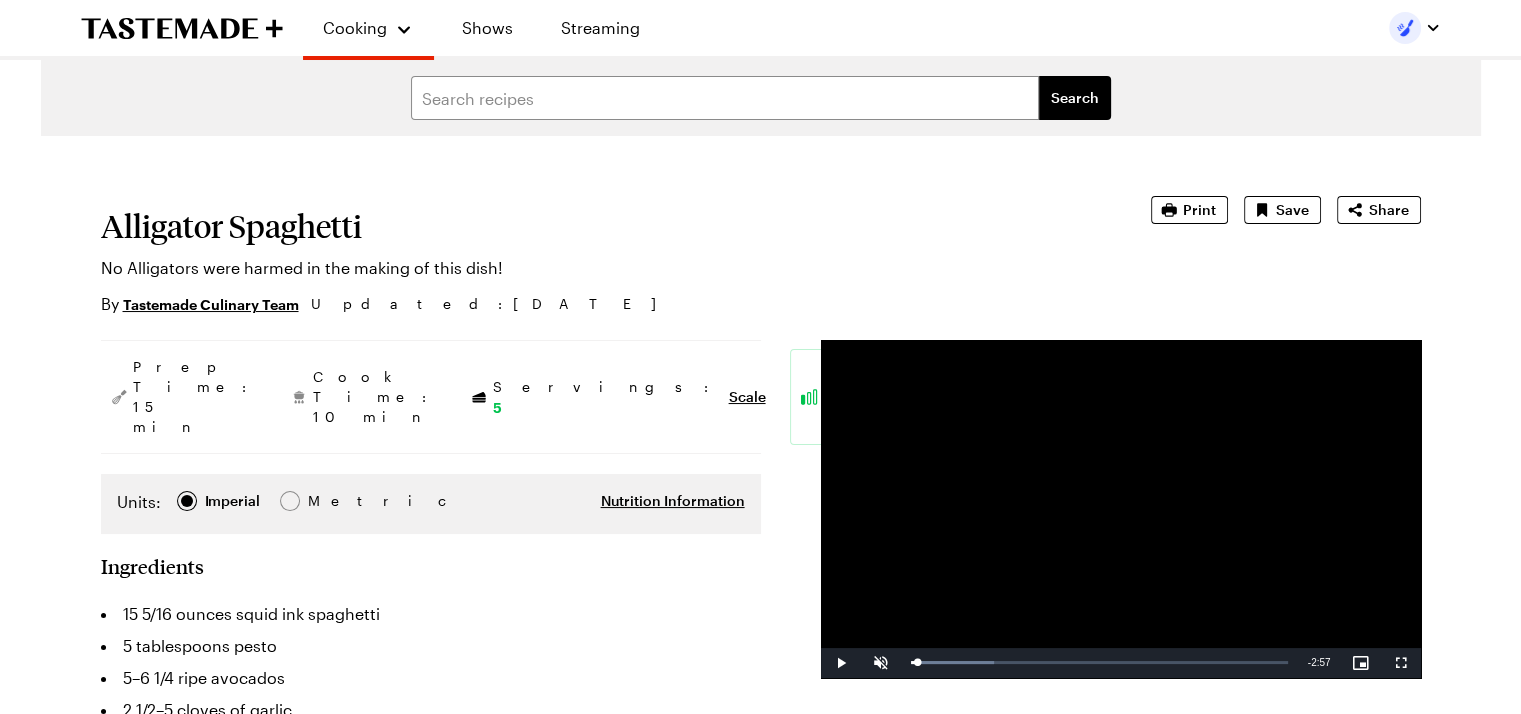 click at bounding box center [1121, 509] 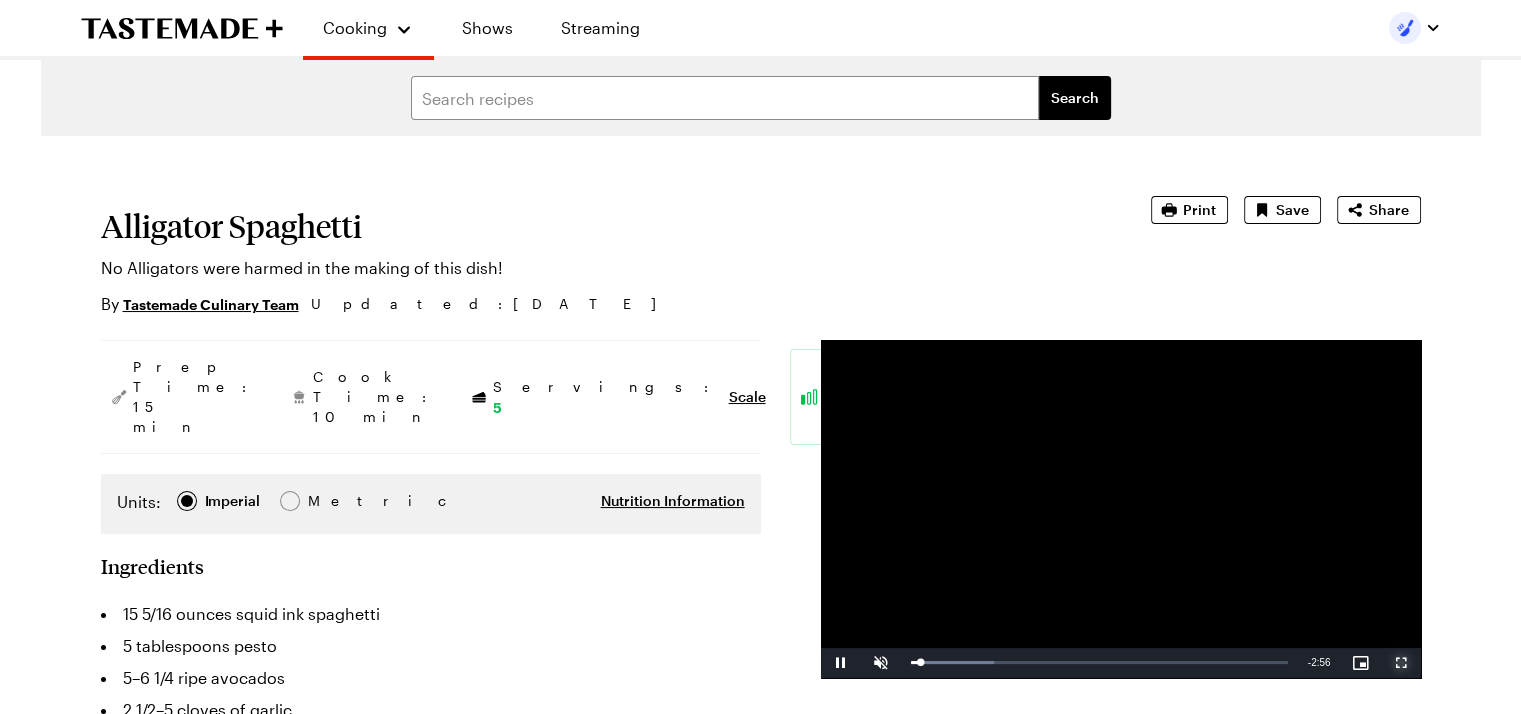 click at bounding box center (1401, 663) 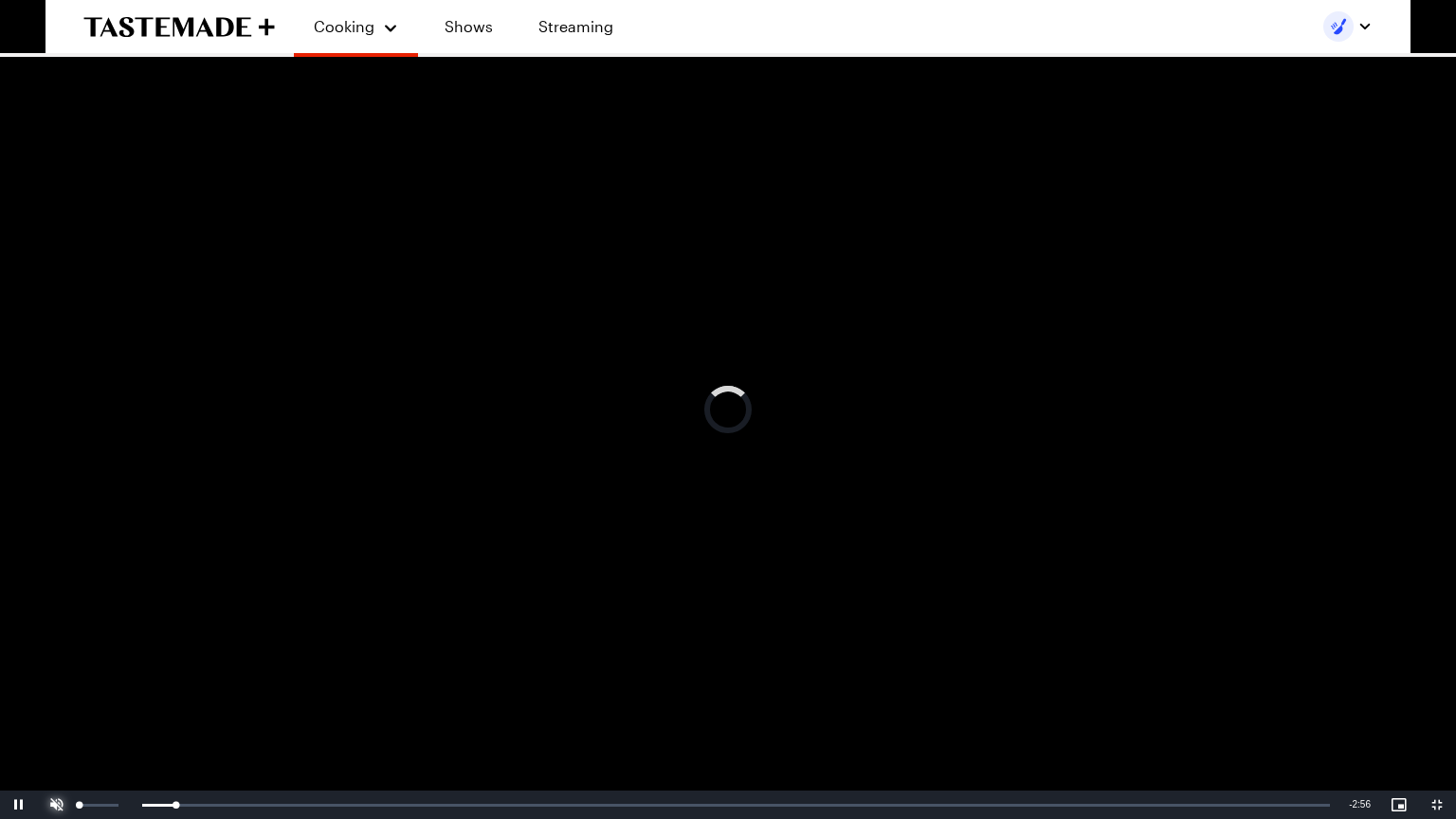 click at bounding box center (57, 805) 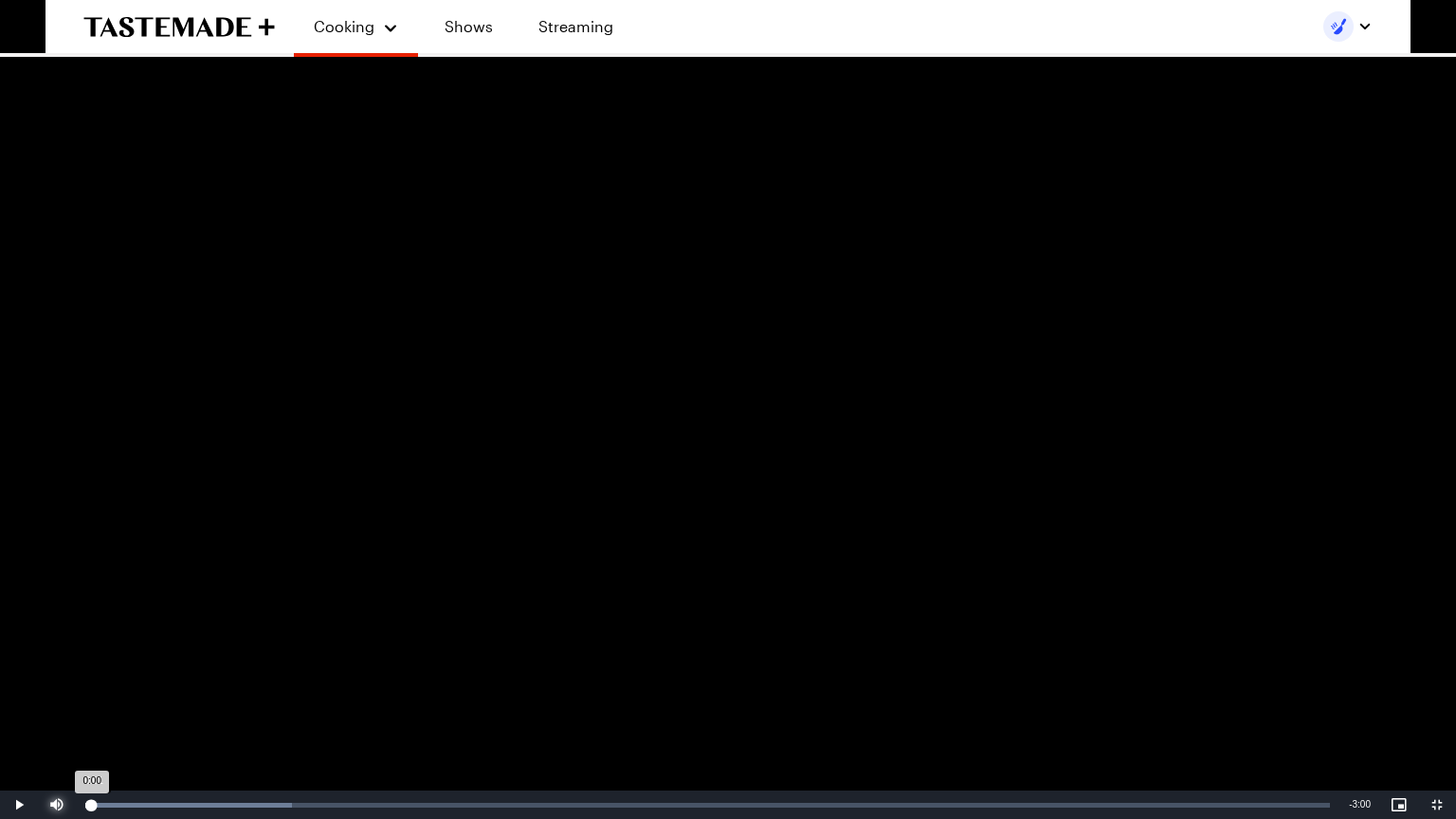 click on "0:00" at bounding box center (88, 805) 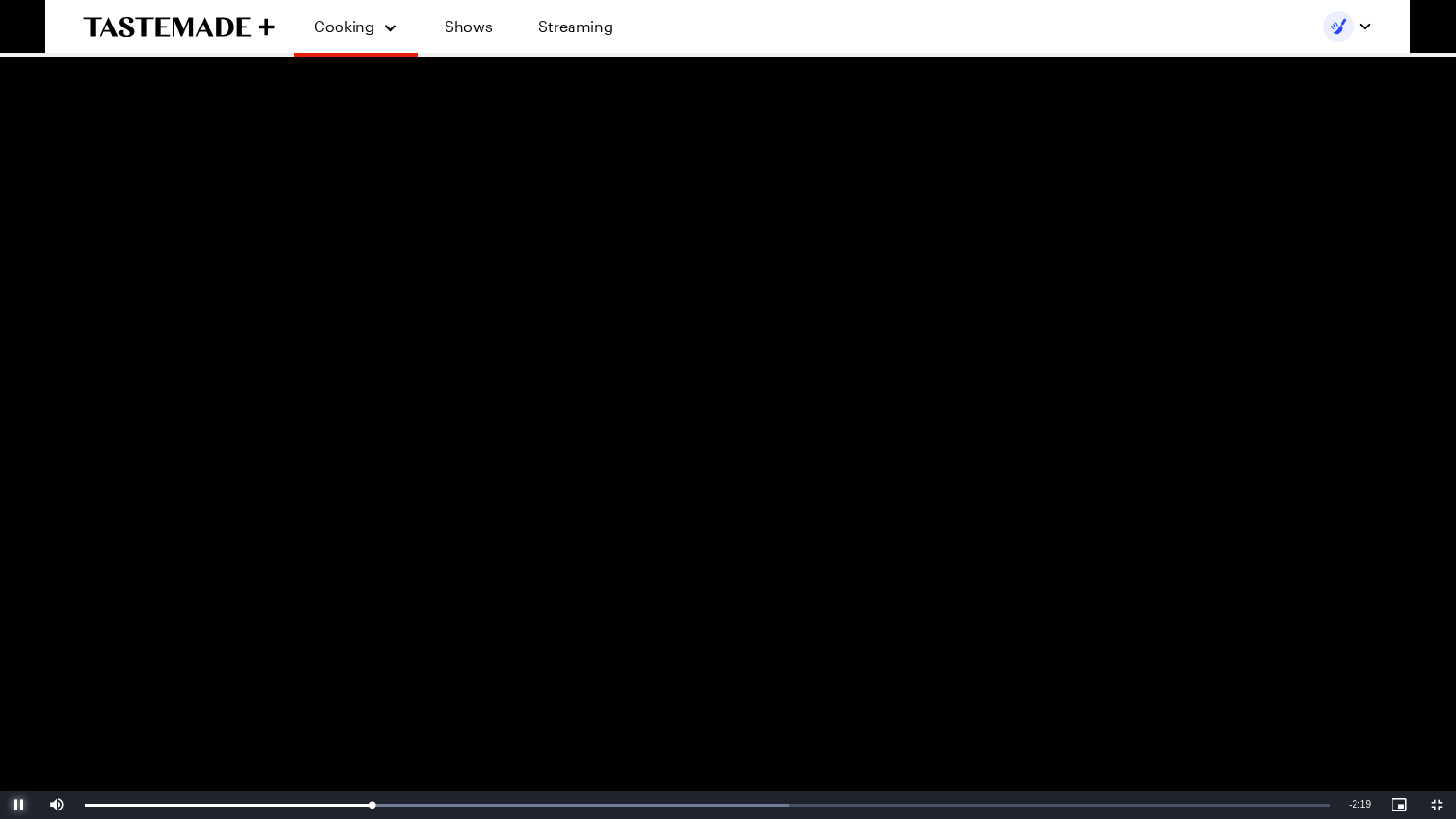click at bounding box center [19, 805] 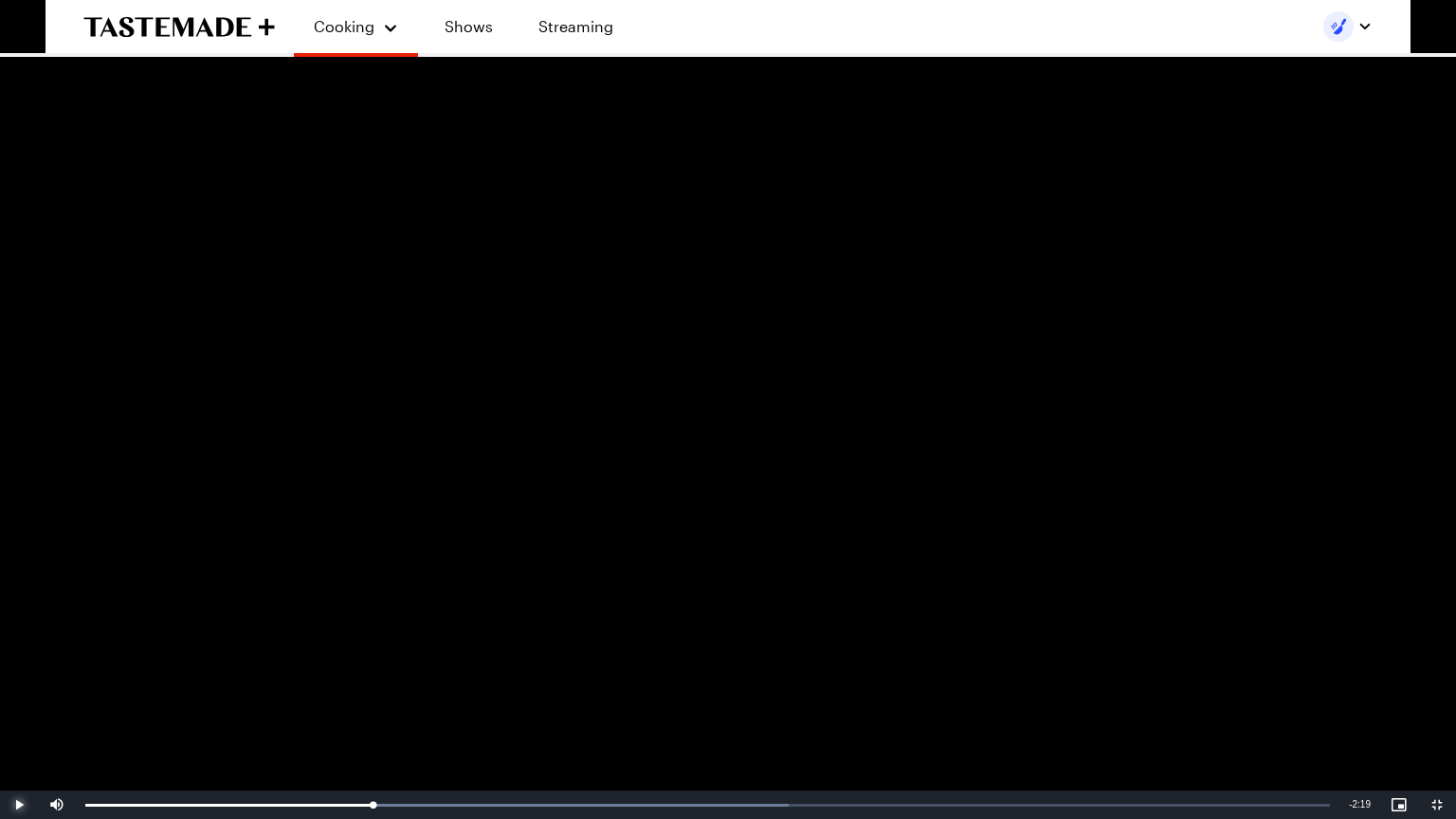 click at bounding box center [19, 805] 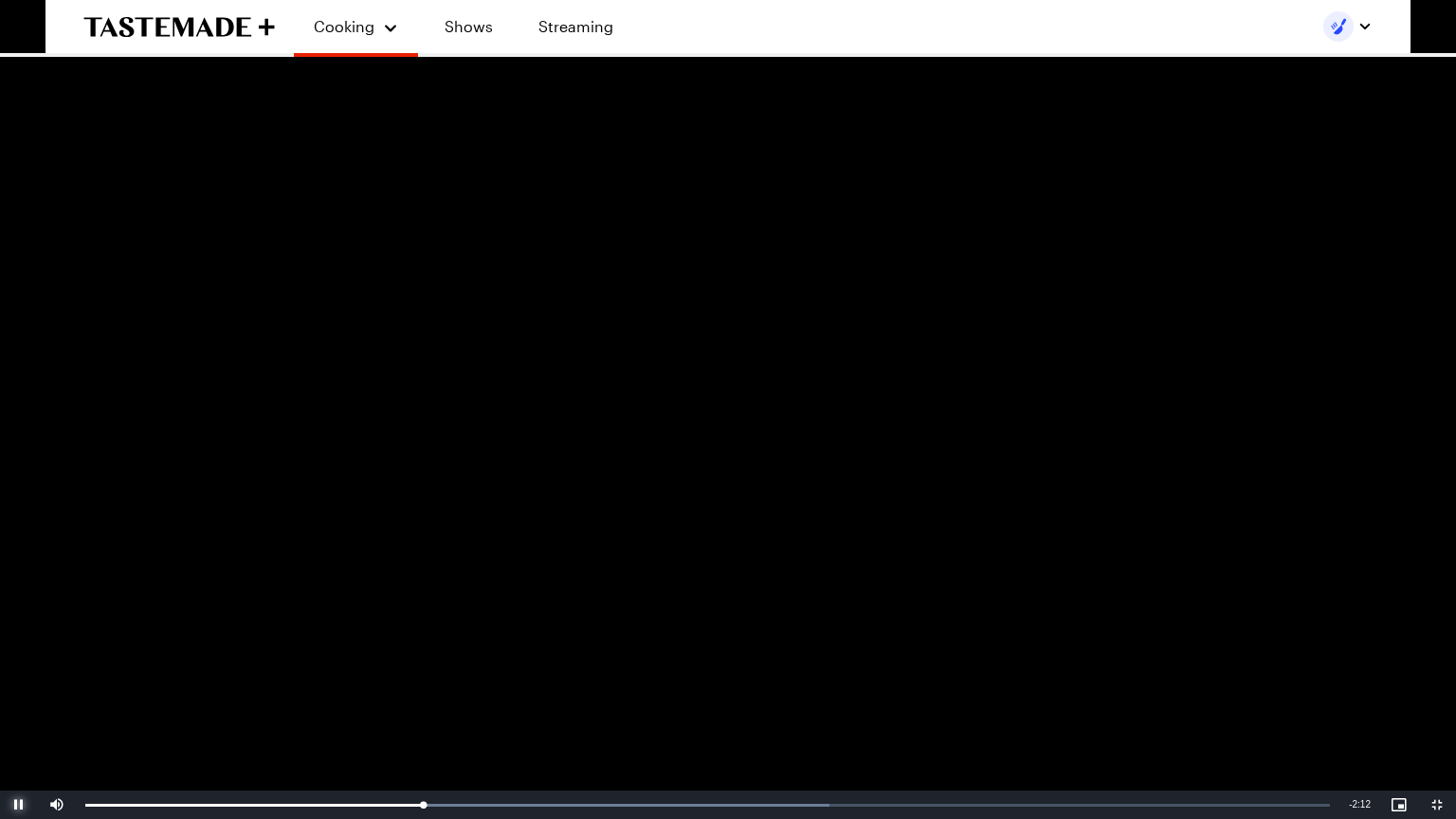 click at bounding box center (19, 805) 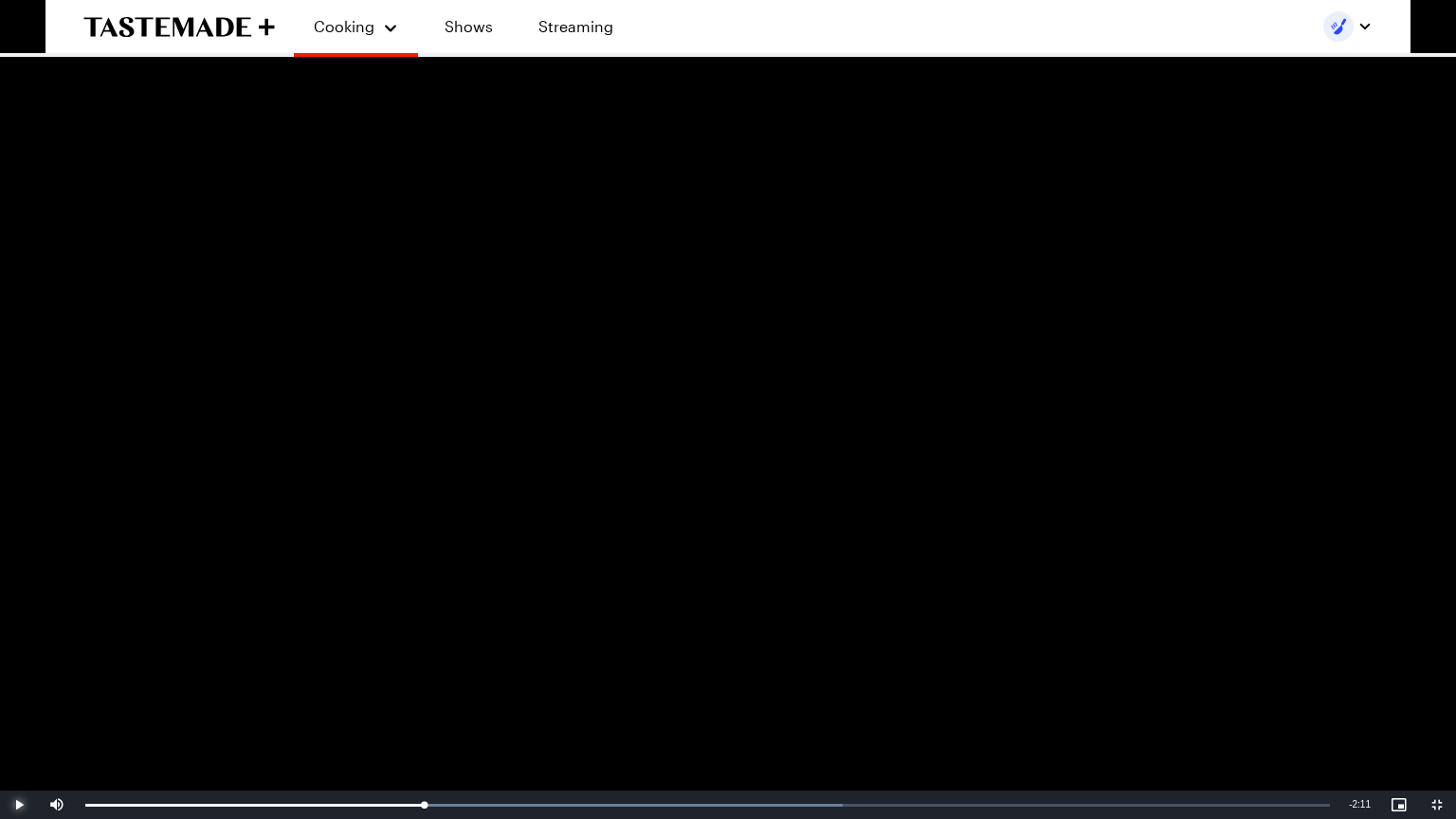 click at bounding box center (19, 805) 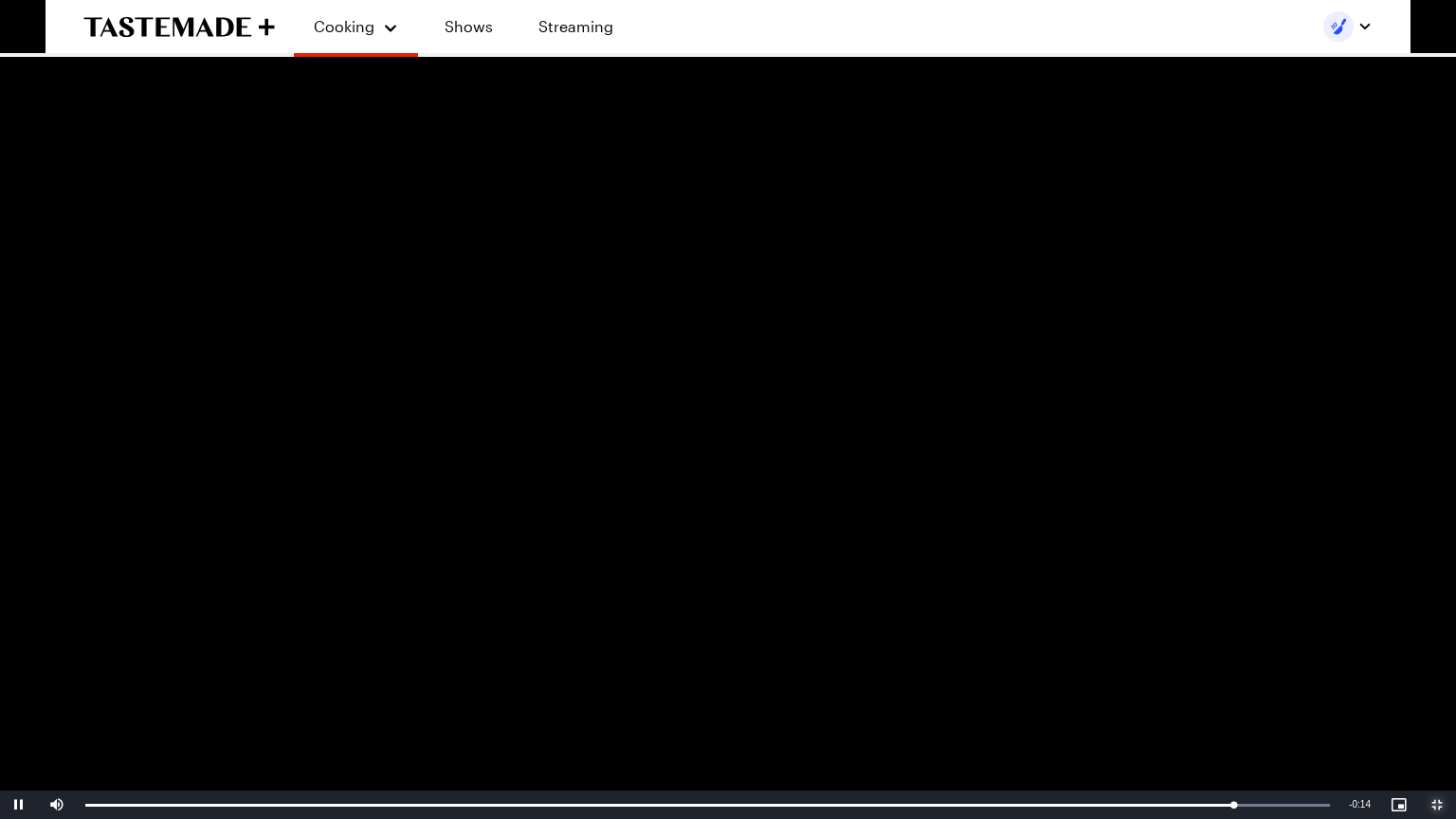 click at bounding box center [1437, 805] 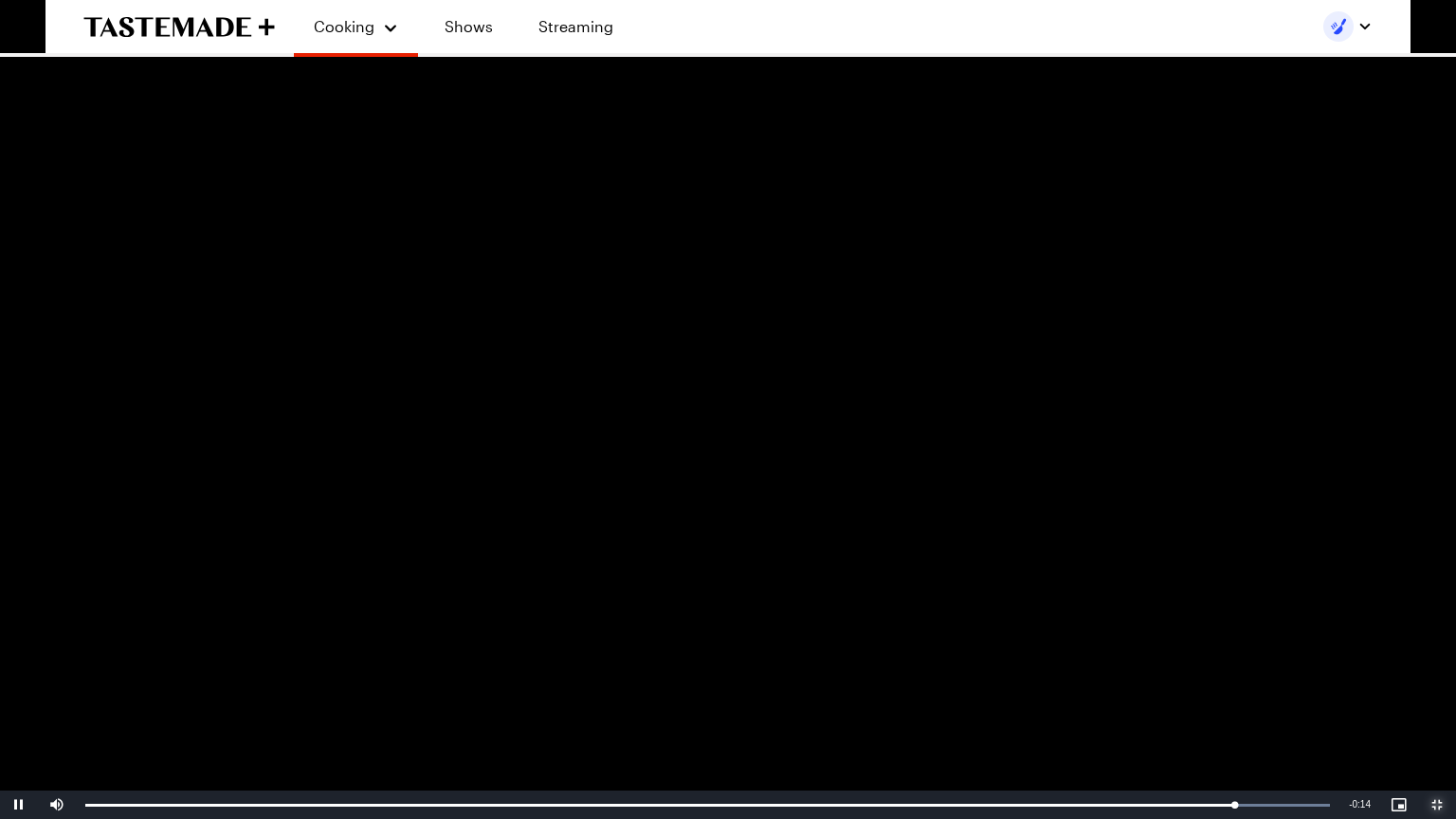 type on "x" 